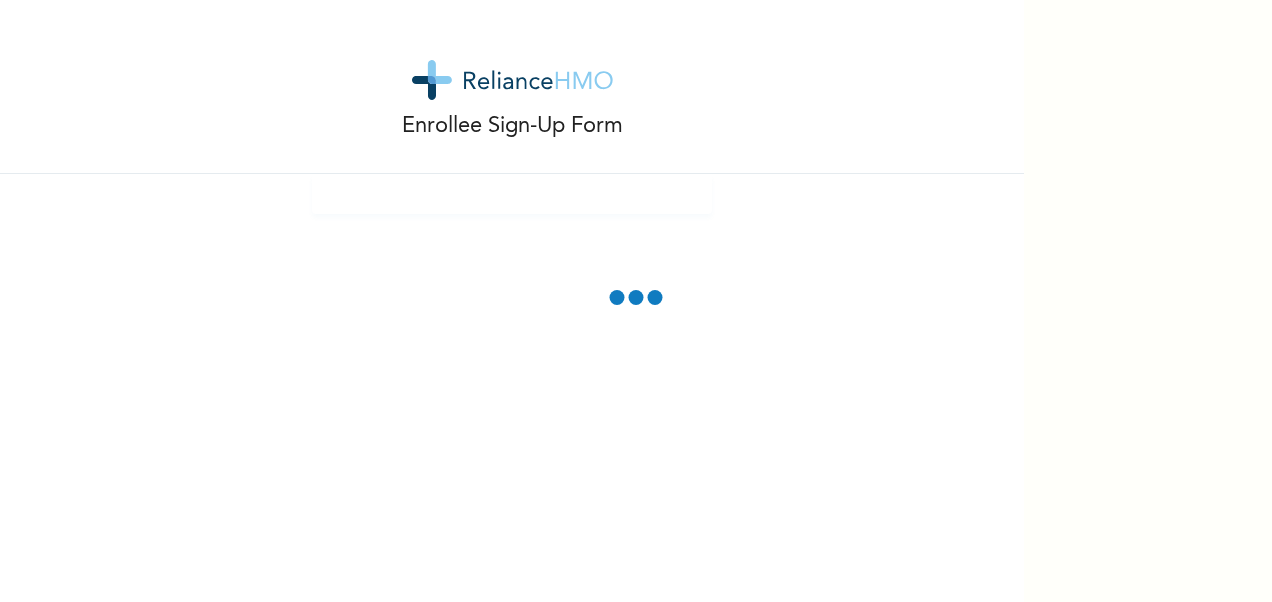 scroll, scrollTop: 0, scrollLeft: 0, axis: both 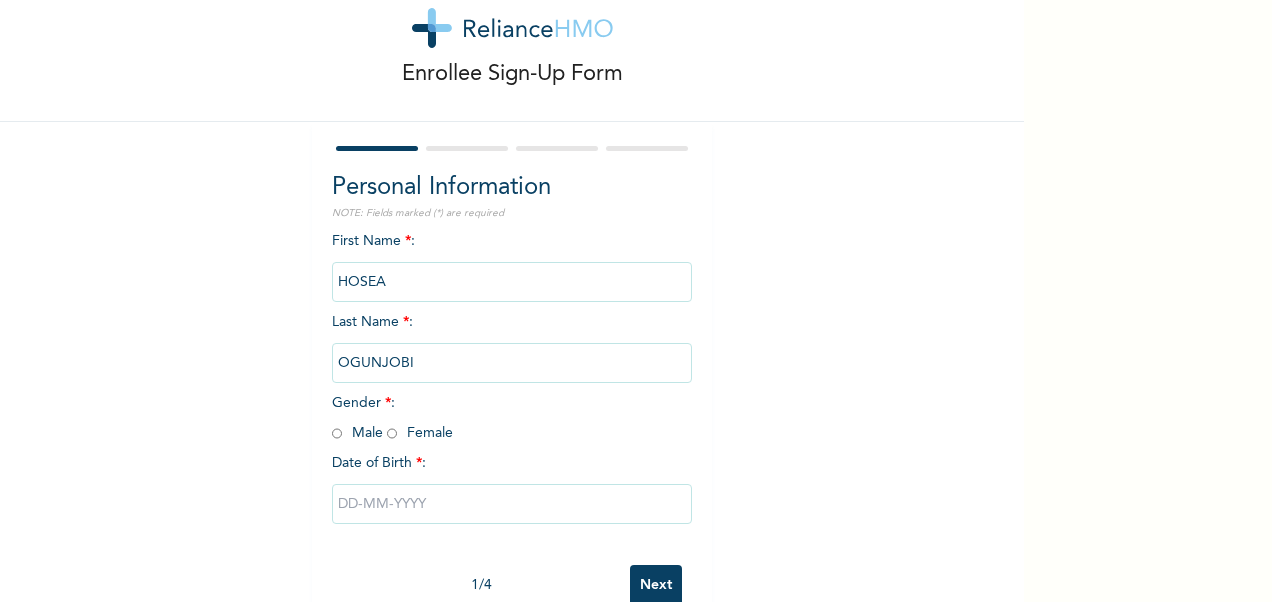 click at bounding box center [337, 433] 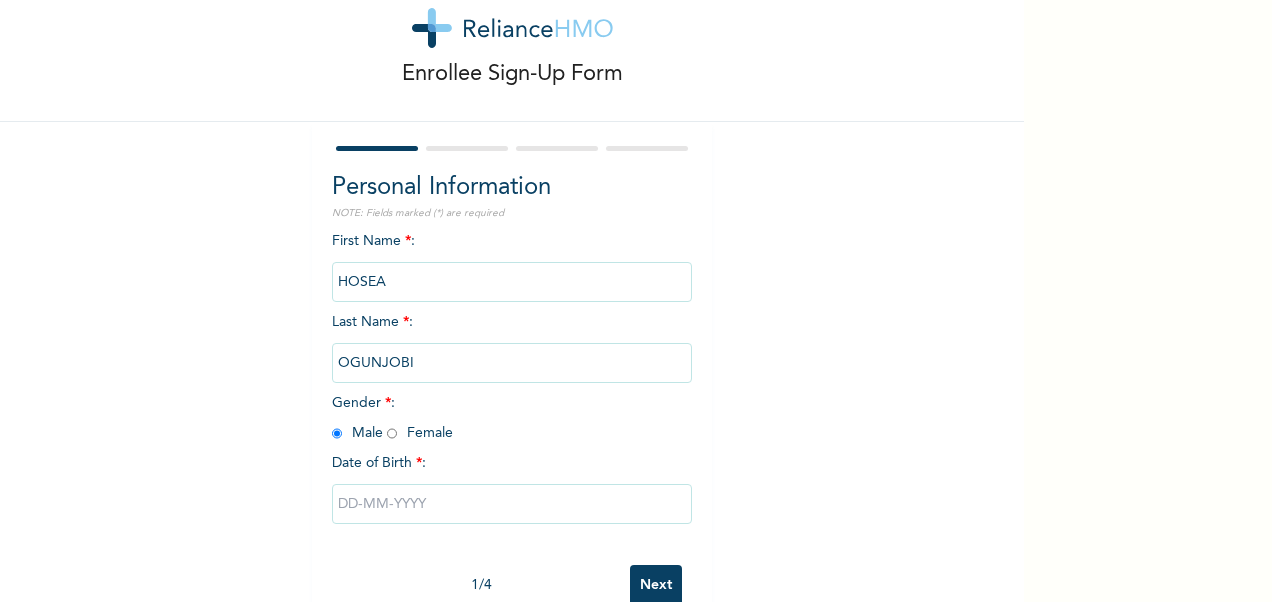 radio on "true" 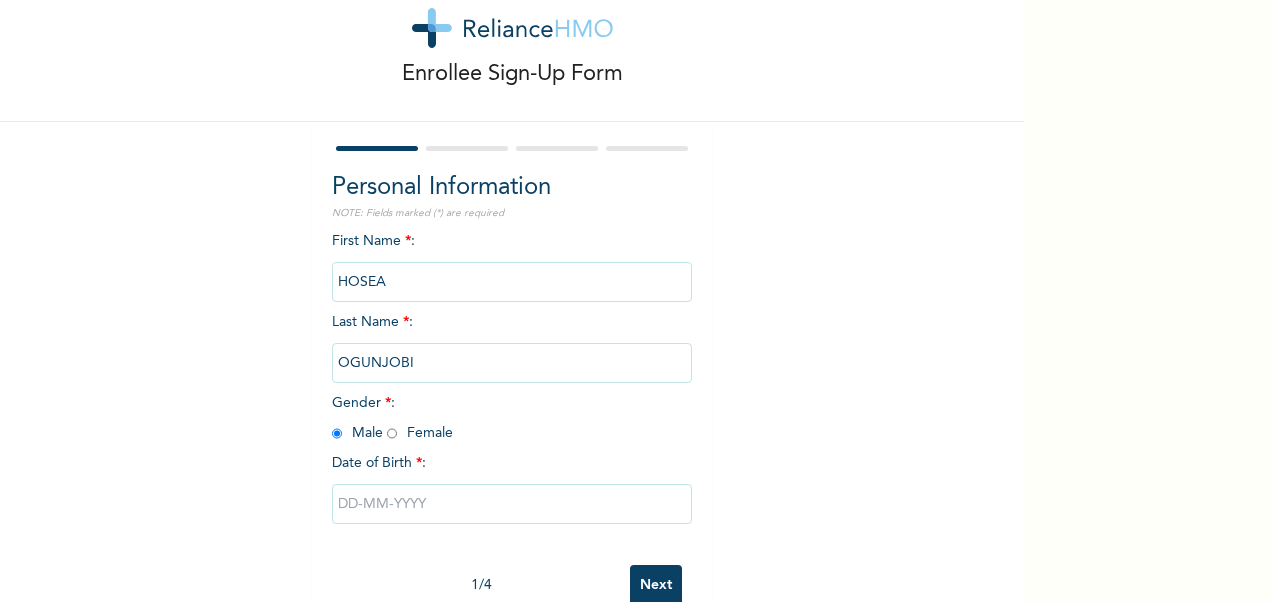 click at bounding box center (512, 504) 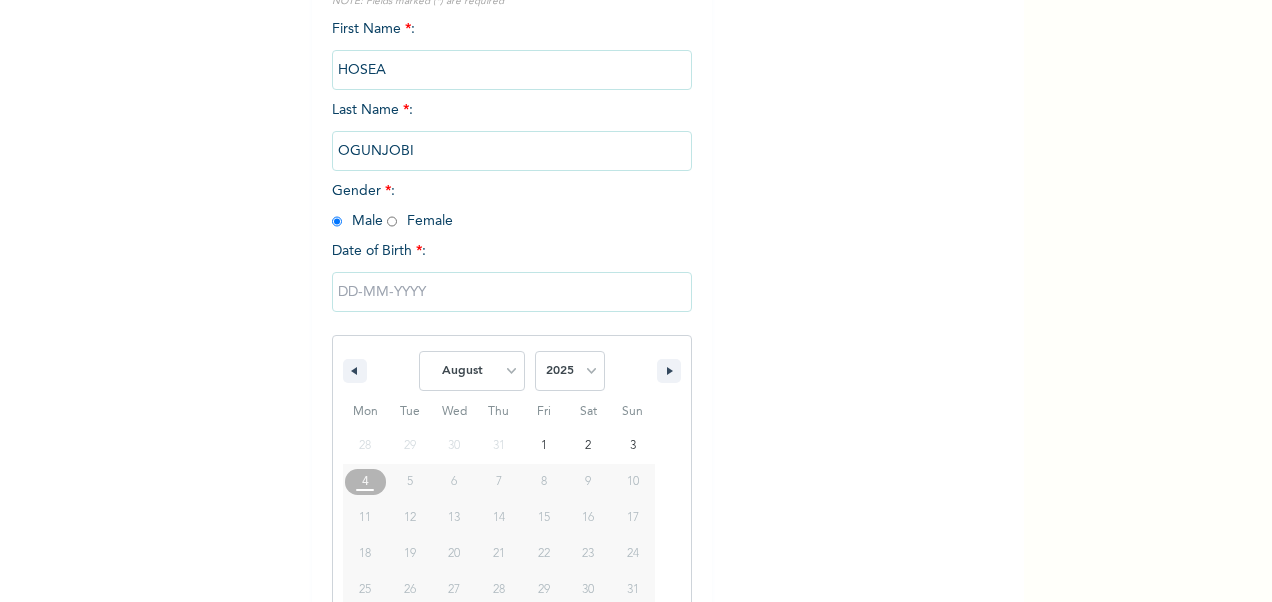 scroll, scrollTop: 308, scrollLeft: 0, axis: vertical 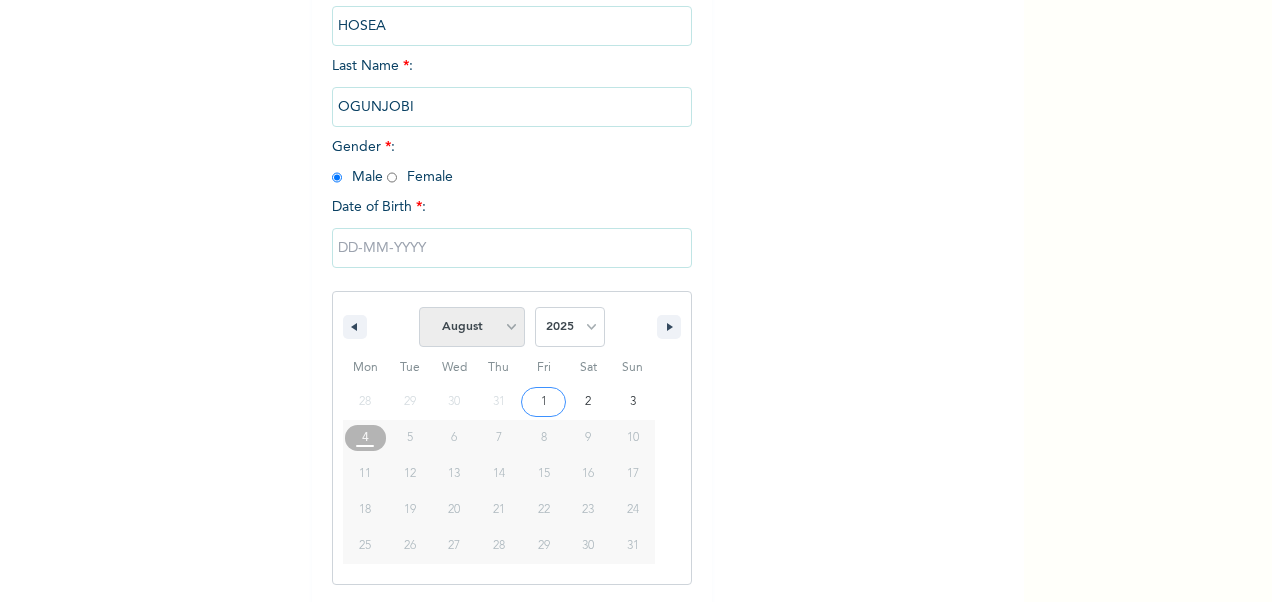 click on "January February March April May June July August September October November December" at bounding box center [472, 327] 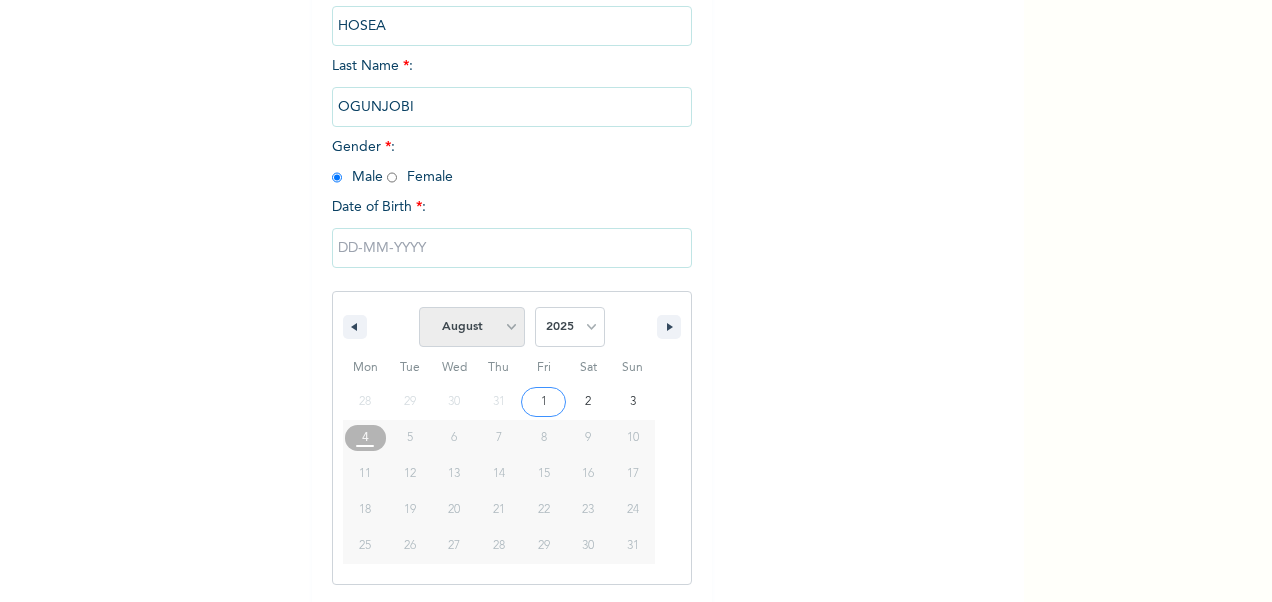 select on "4" 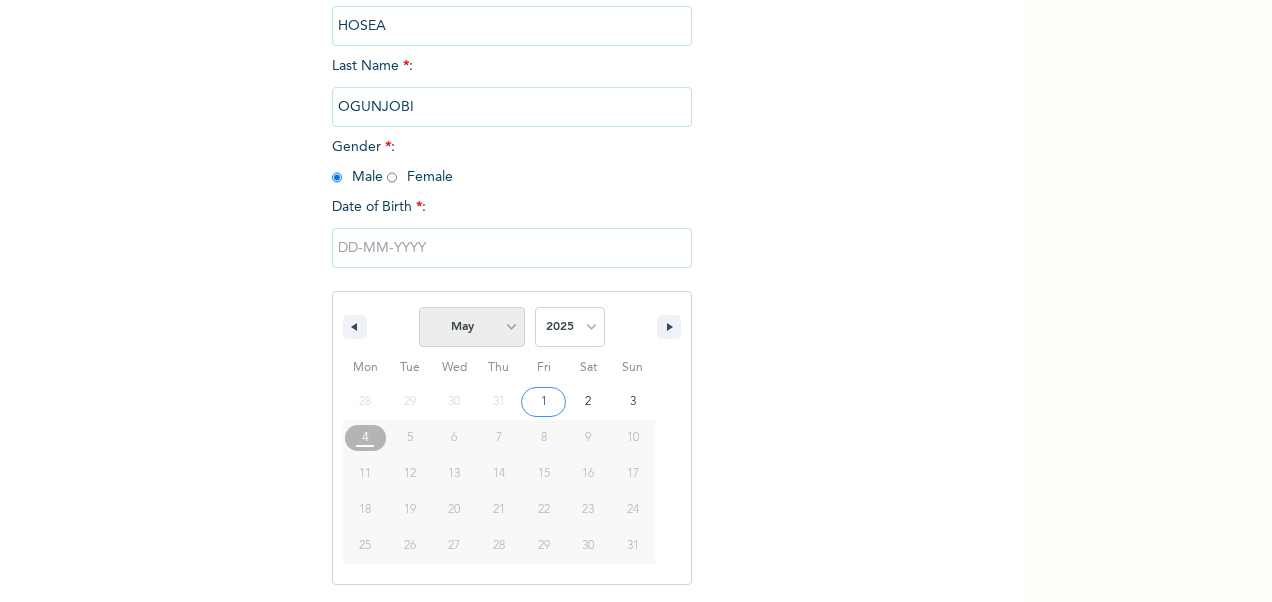 click on "January February March April May June July August September October November December" at bounding box center (472, 327) 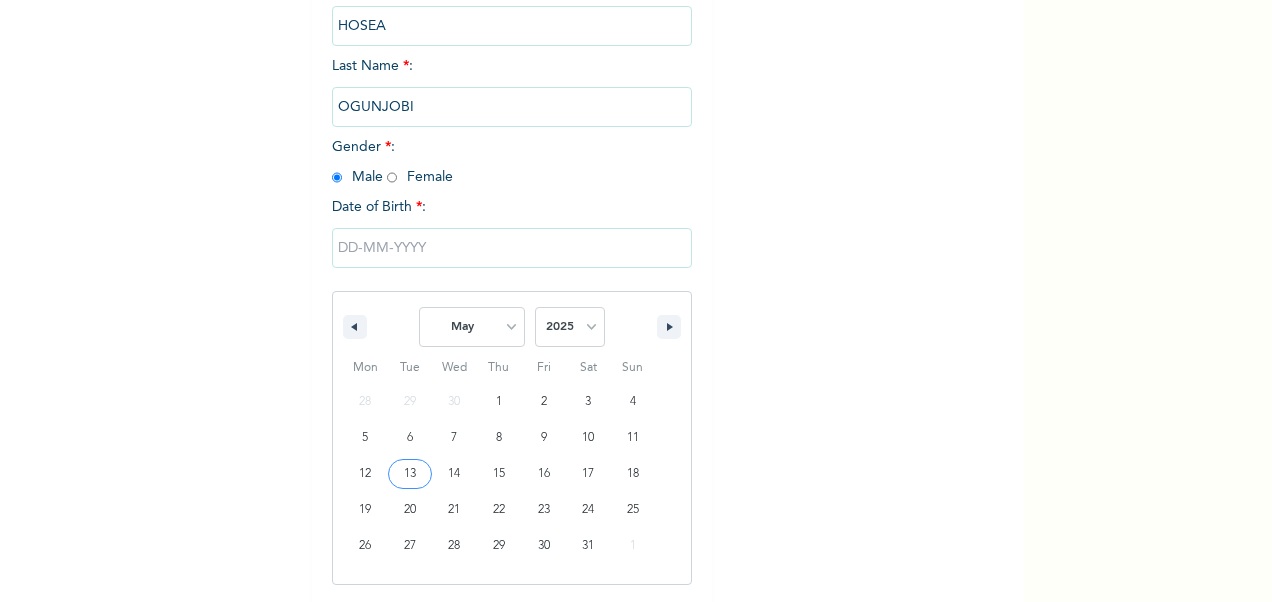 type on "05/13/2025" 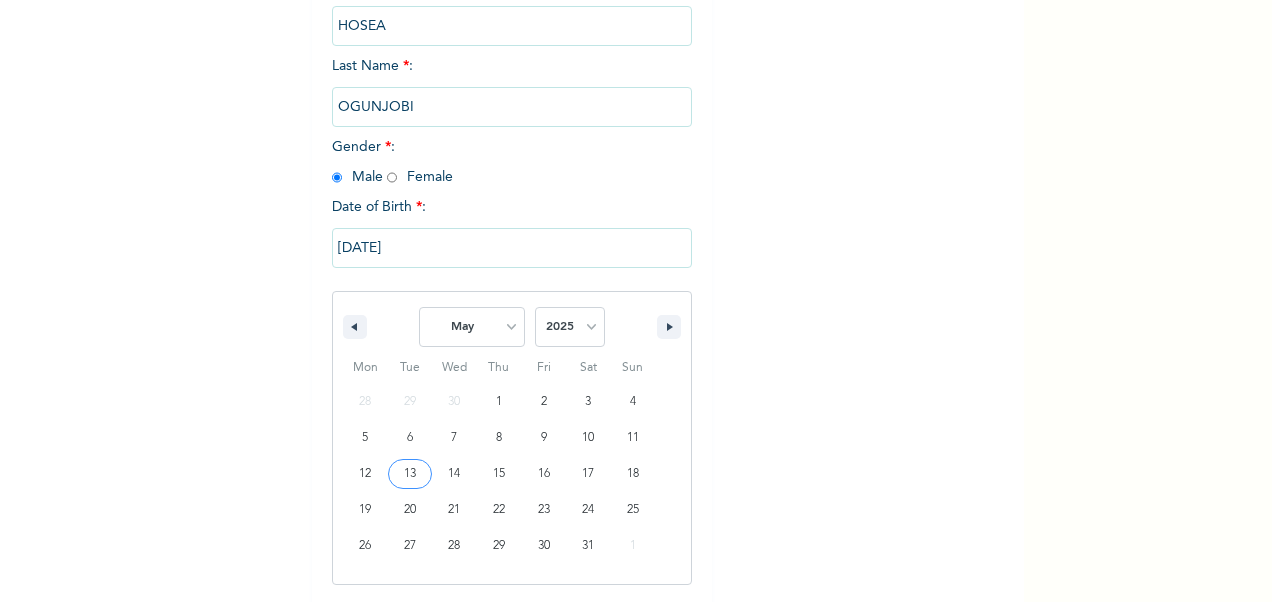 scroll, scrollTop: 104, scrollLeft: 0, axis: vertical 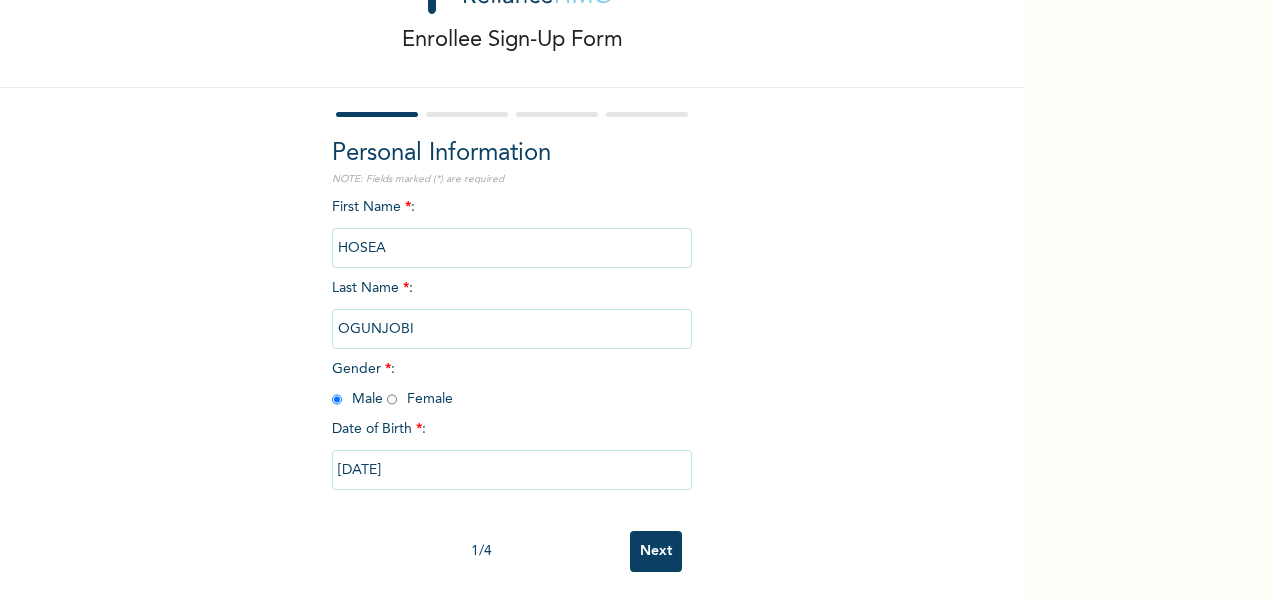 click on "05/13/2025" at bounding box center [512, 470] 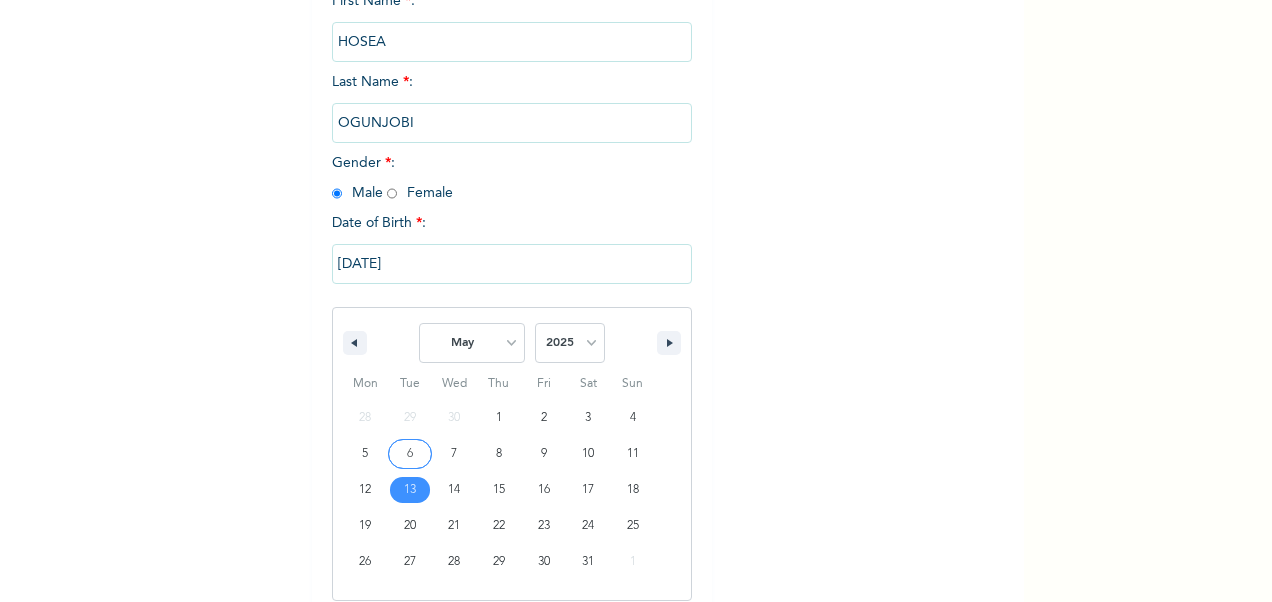 scroll, scrollTop: 308, scrollLeft: 0, axis: vertical 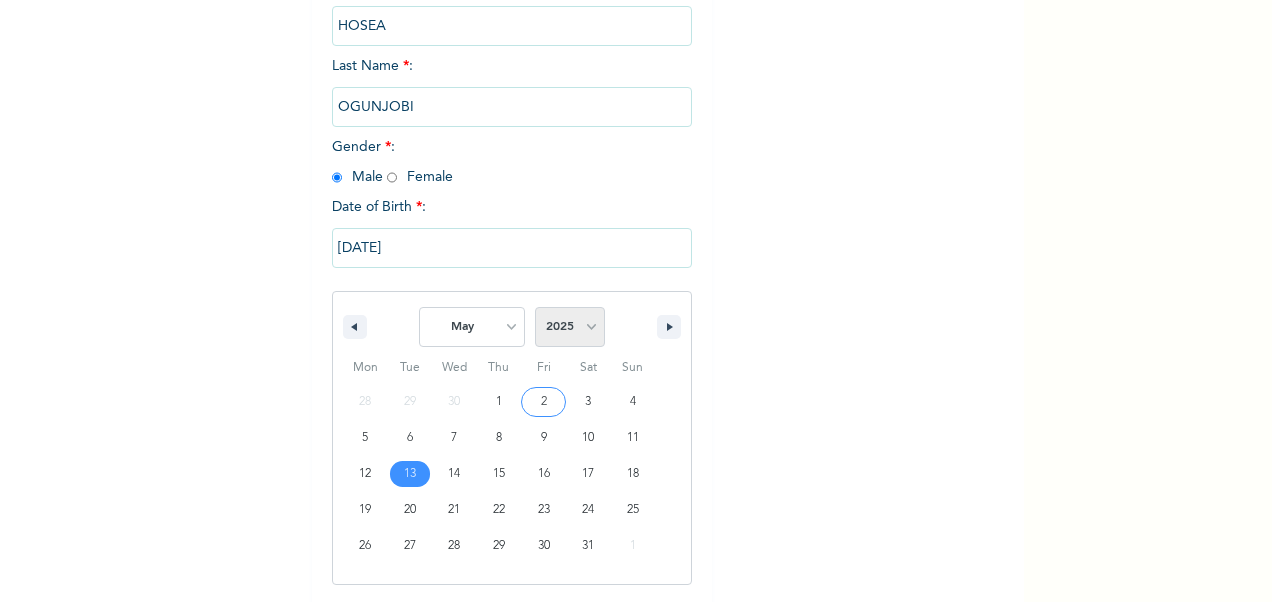 click on "2025 2024 2023 2022 2021 2020 2019 2018 2017 2016 2015 2014 2013 2012 2011 2010 2009 2008 2007 2006 2005 2004 2003 2002 2001 2000 1999 1998 1997 1996 1995 1994 1993 1992 1991 1990 1989 1988 1987 1986 1985 1984 1983 1982 1981 1980 1979 1978 1977 1976 1975 1974 1973 1972 1971 1970 1969 1968 1967 1966 1965 1964 1963 1962 1961 1960" at bounding box center [570, 327] 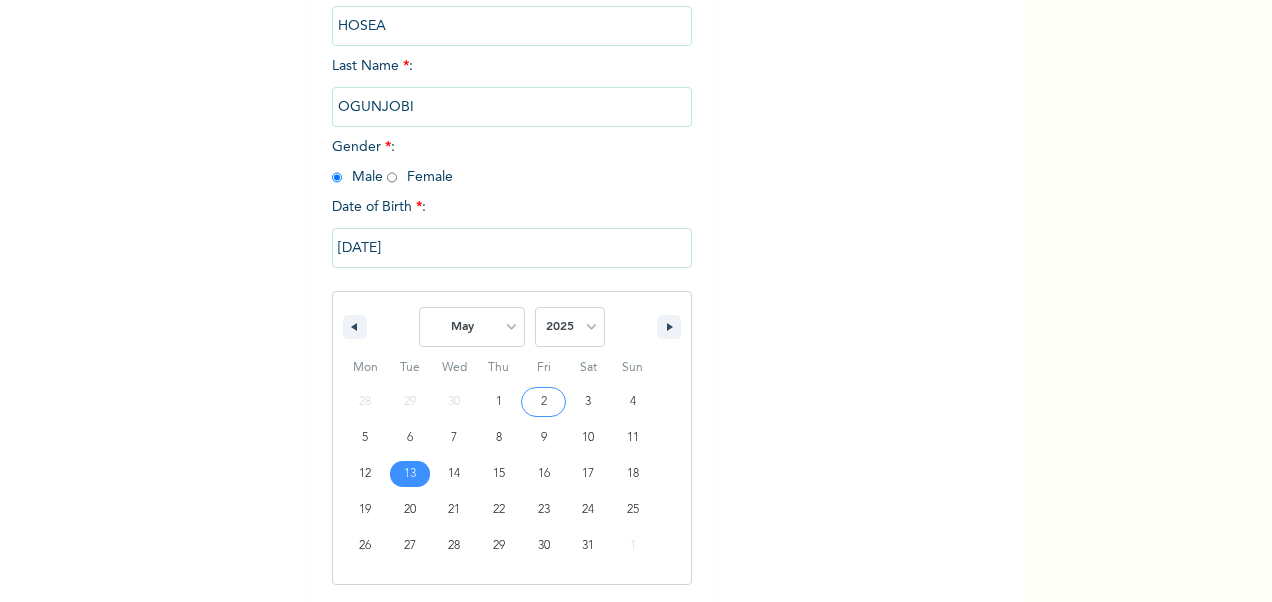 select on "1992" 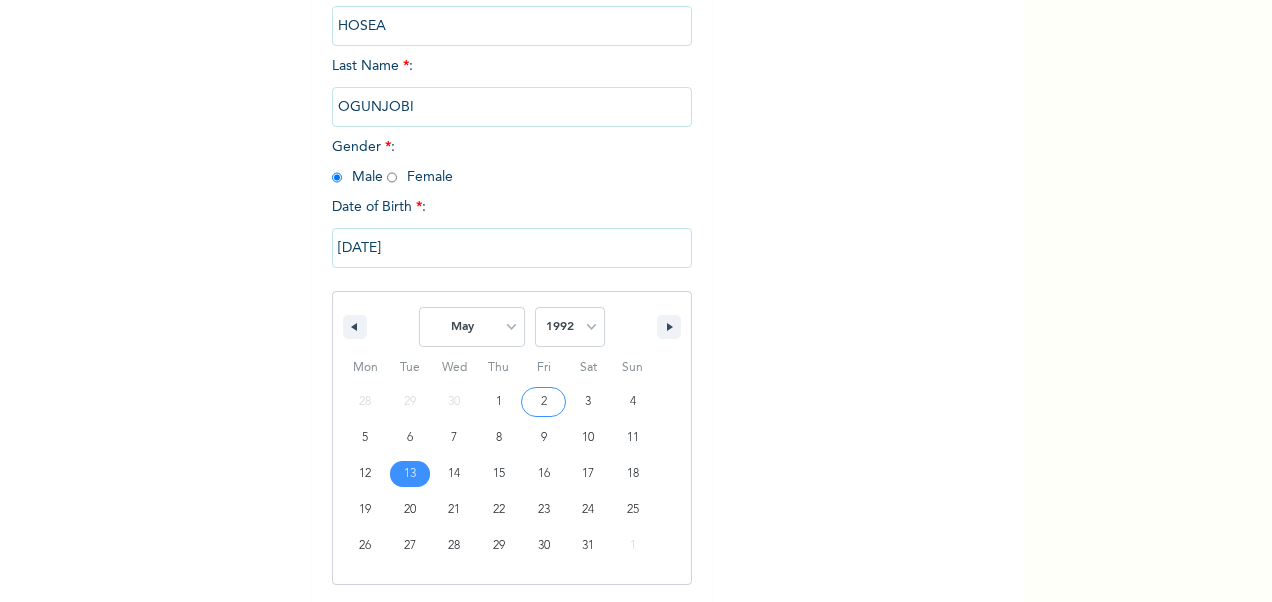 click on "2025 2024 2023 2022 2021 2020 2019 2018 2017 2016 2015 2014 2013 2012 2011 2010 2009 2008 2007 2006 2005 2004 2003 2002 2001 2000 1999 1998 1997 1996 1995 1994 1993 1992 1991 1990 1989 1988 1987 1986 1985 1984 1983 1982 1981 1980 1979 1978 1977 1976 1975 1974 1973 1972 1971 1970 1969 1968 1967 1966 1965 1964 1963 1962 1961 1960" at bounding box center [570, 327] 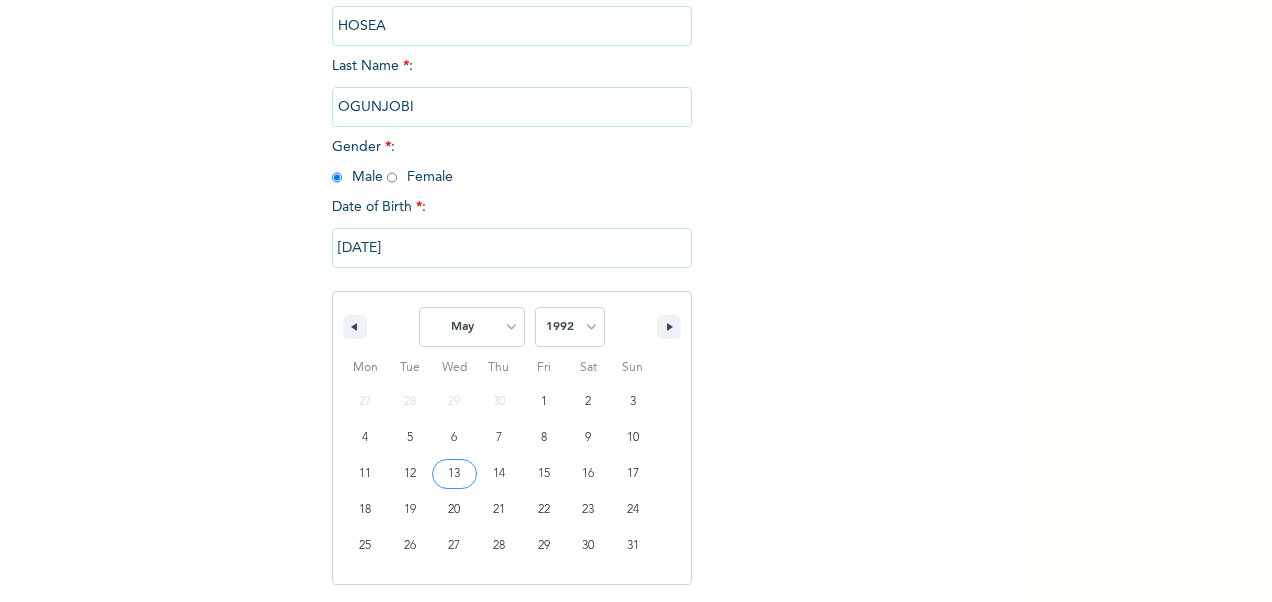 type on "05/13/1992" 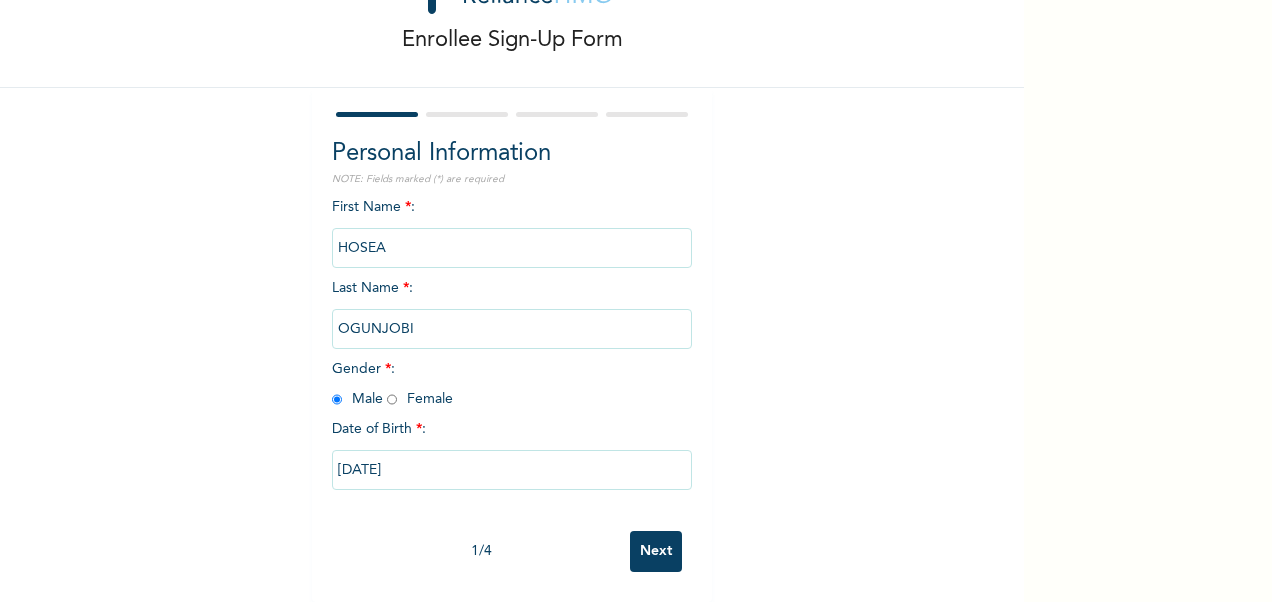 click on "Next" at bounding box center [656, 551] 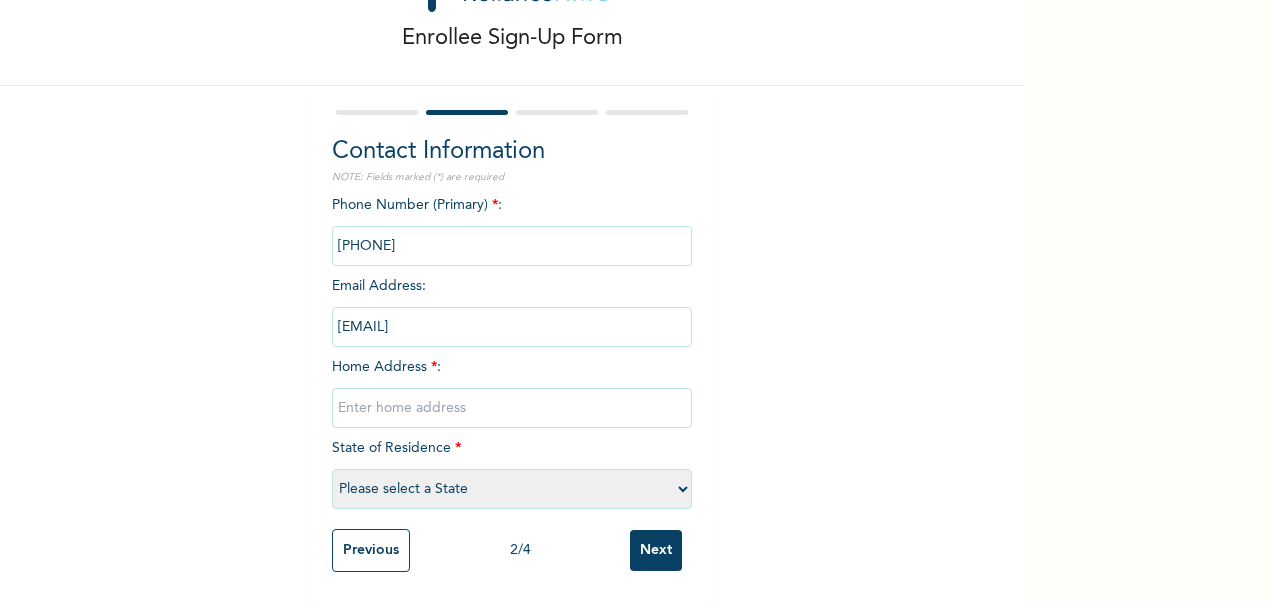 click at bounding box center (512, 408) 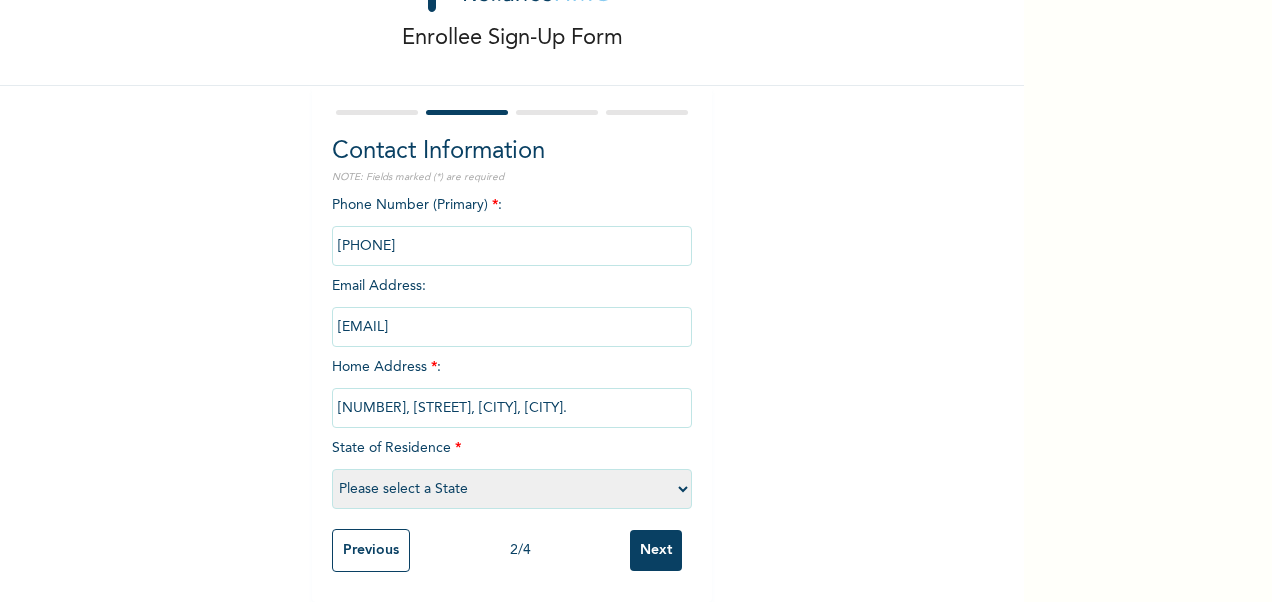 type on "38, Sholanke Street, Akoka, Lagos" 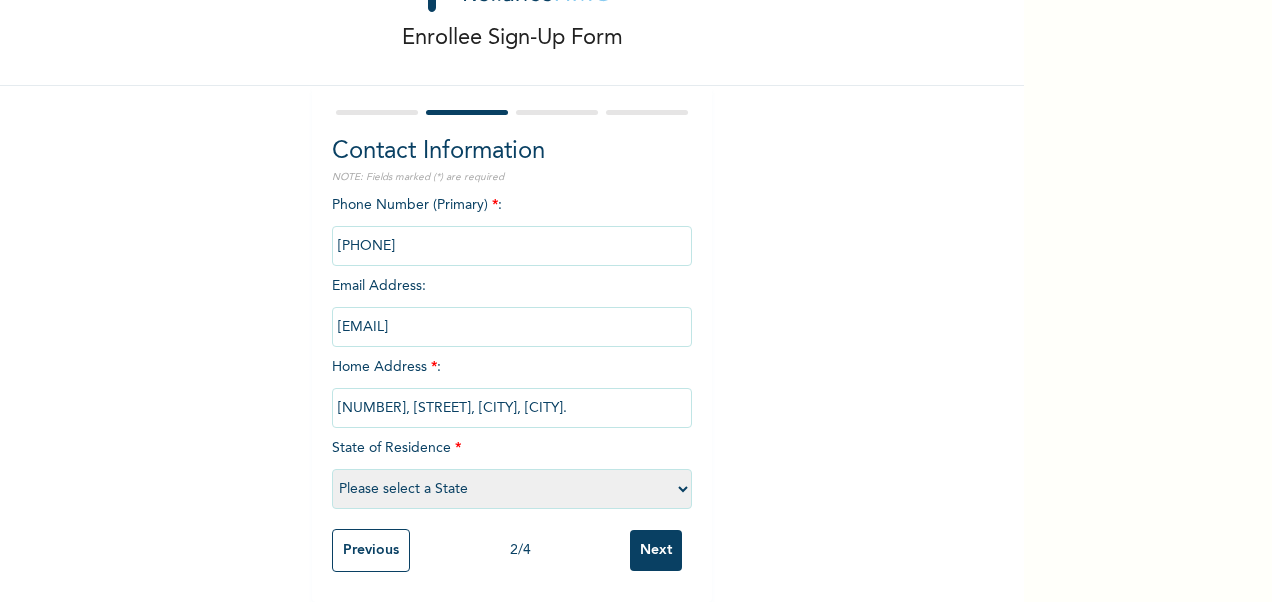 click on "Please select a State Abia Abuja (FCT) Adamawa Akwa Ibom Anambra Bauchi Bayelsa Benue Borno Cross River Delta Ebonyi Edo Ekiti Enugu Gombe Imo Jigawa Kaduna Kano Katsina Kebbi Kogi Kwara Lagos Nasarawa Niger Ogun Ondo Osun Oyo Plateau Rivers Sokoto Taraba Yobe Zamfara" at bounding box center (512, 489) 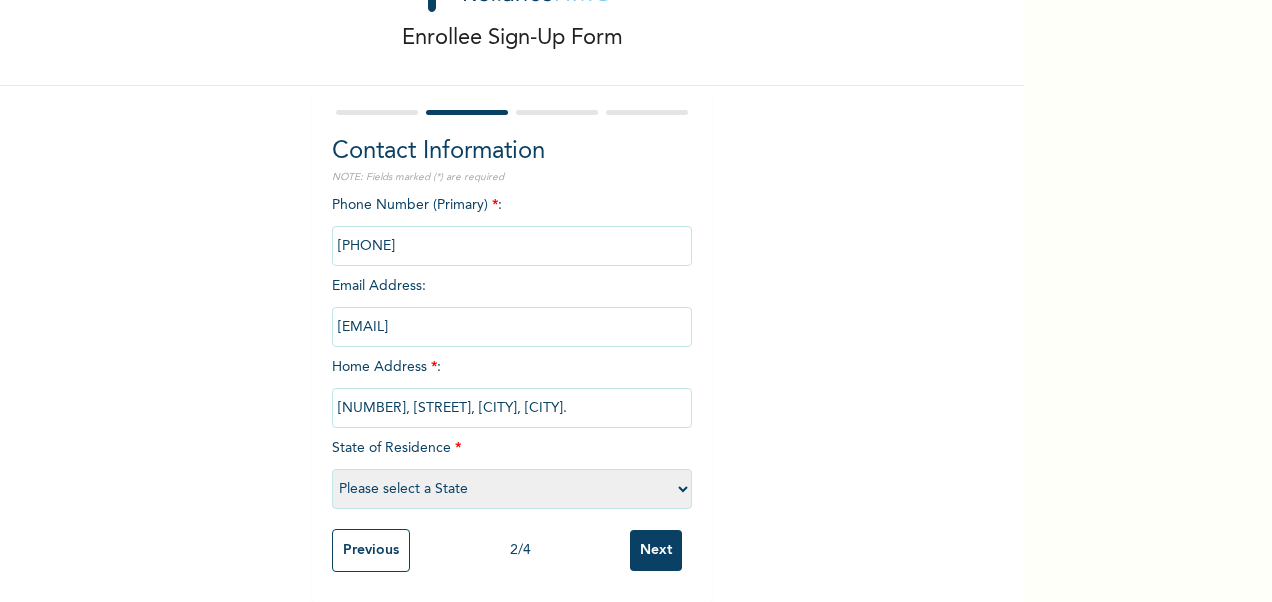 select on "25" 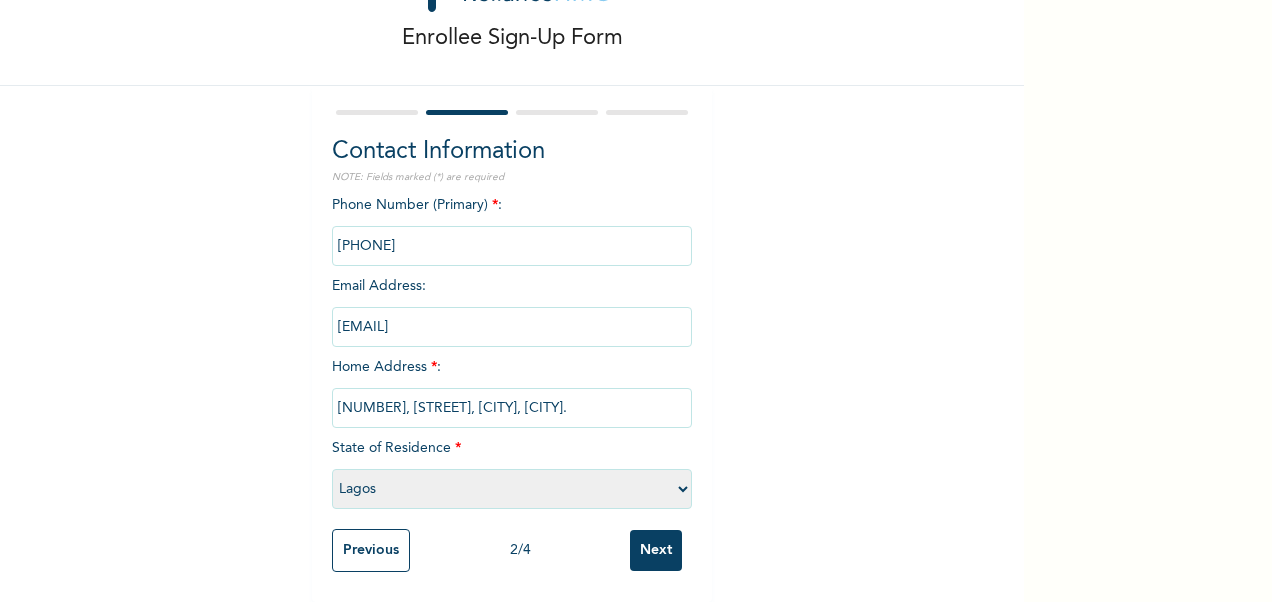 click on "Please select a State Abia Abuja (FCT) Adamawa Akwa Ibom Anambra Bauchi Bayelsa Benue Borno Cross River Delta Ebonyi Edo Ekiti Enugu Gombe Imo Jigawa Kaduna Kano Katsina Kebbi Kogi Kwara Lagos Nasarawa Niger Ogun Ondo Osun Oyo Plateau Rivers Sokoto Taraba Yobe Zamfara" at bounding box center (512, 489) 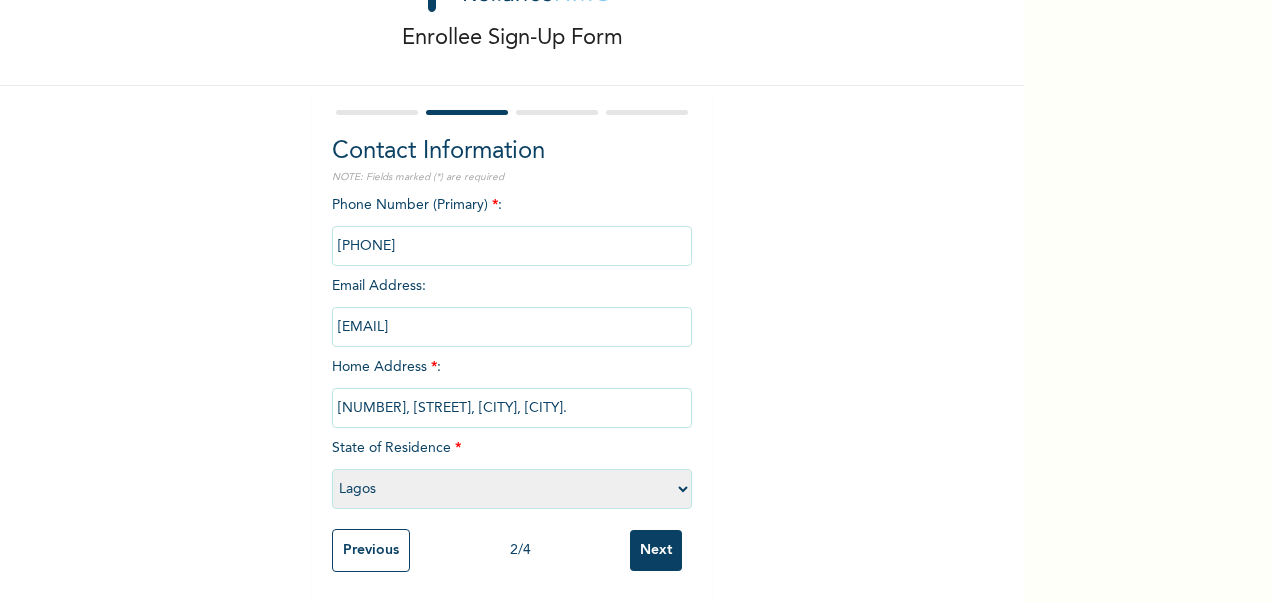 click on "Next" at bounding box center (656, 550) 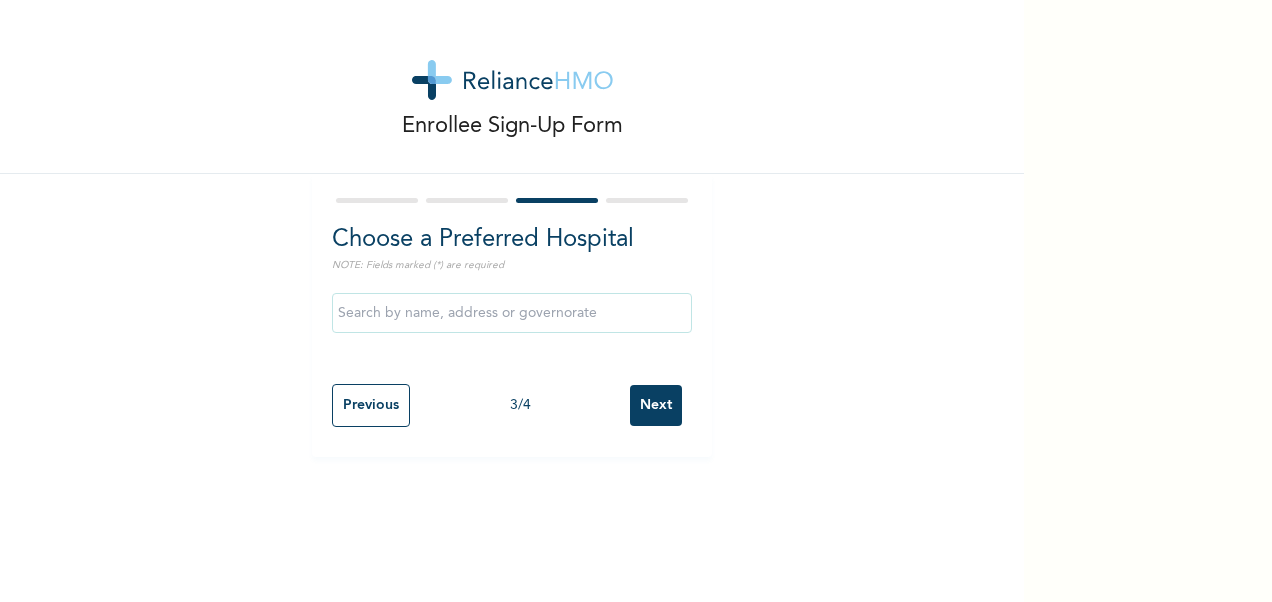 scroll, scrollTop: 0, scrollLeft: 0, axis: both 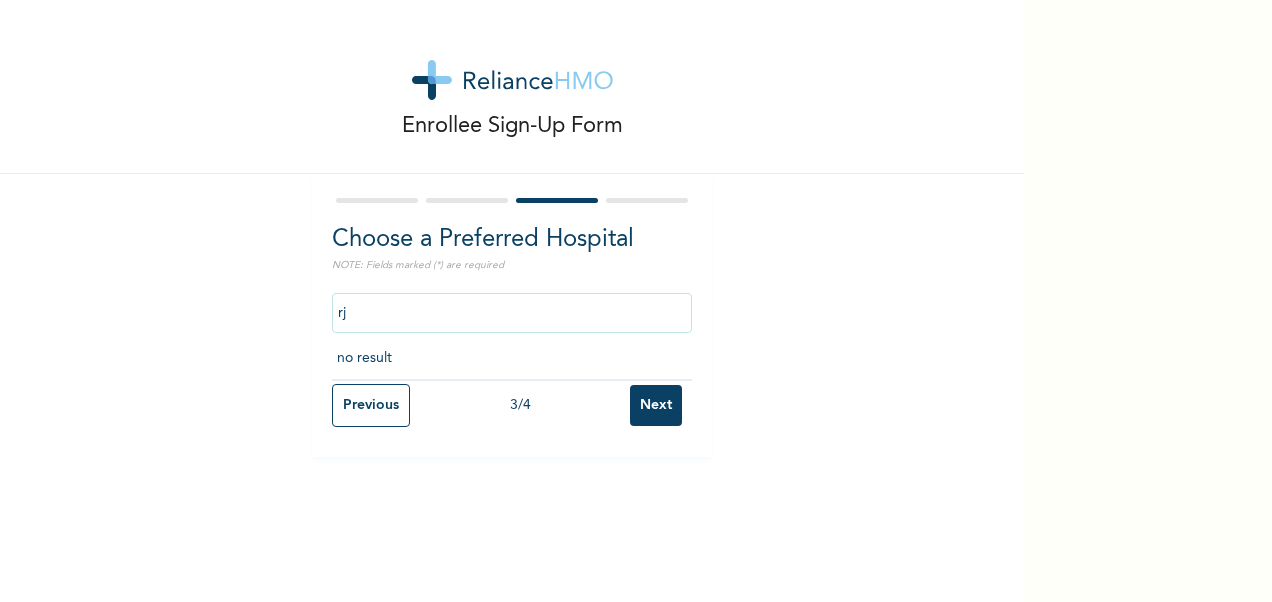 type on "r" 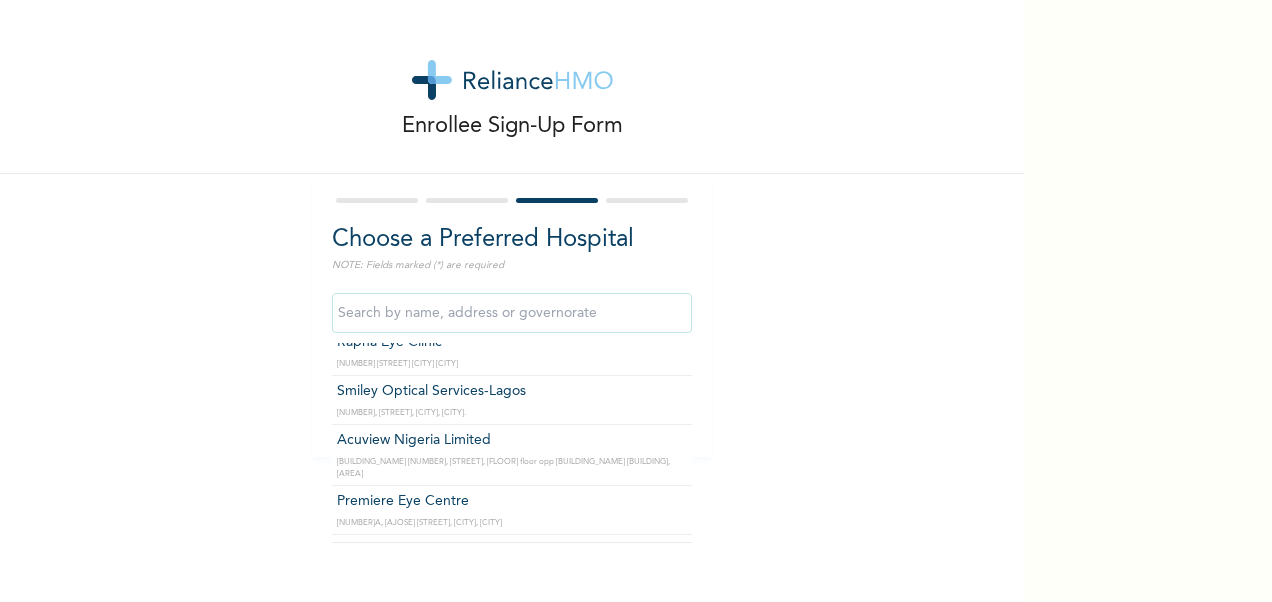scroll, scrollTop: 8360, scrollLeft: 0, axis: vertical 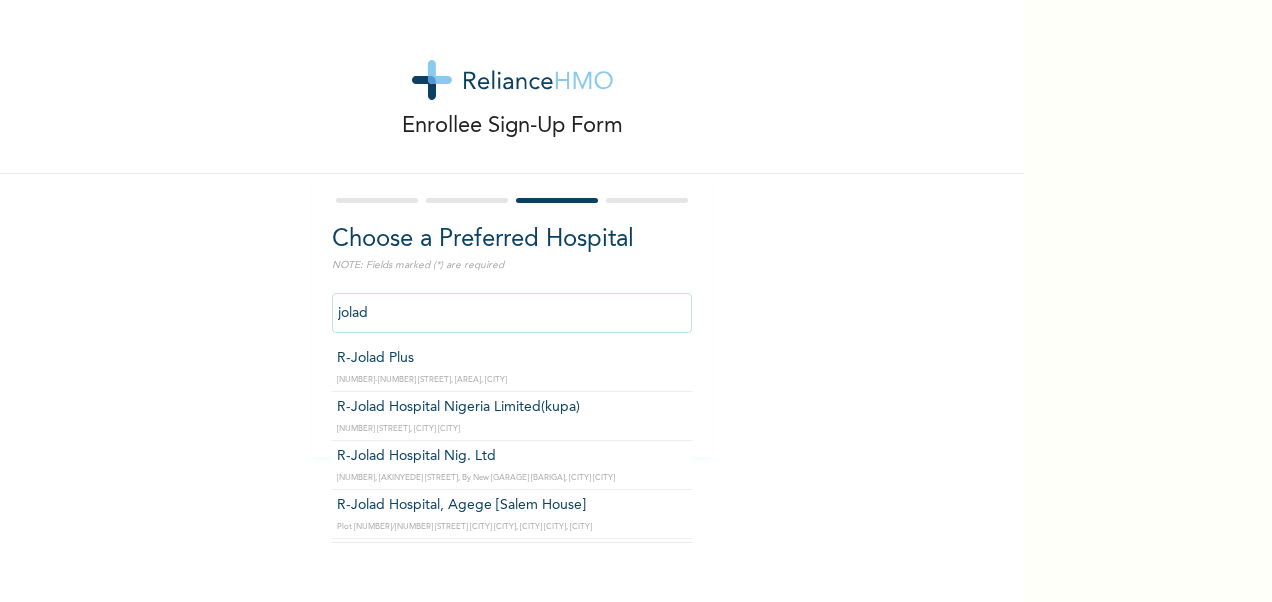 type on "R-Jolad Plus" 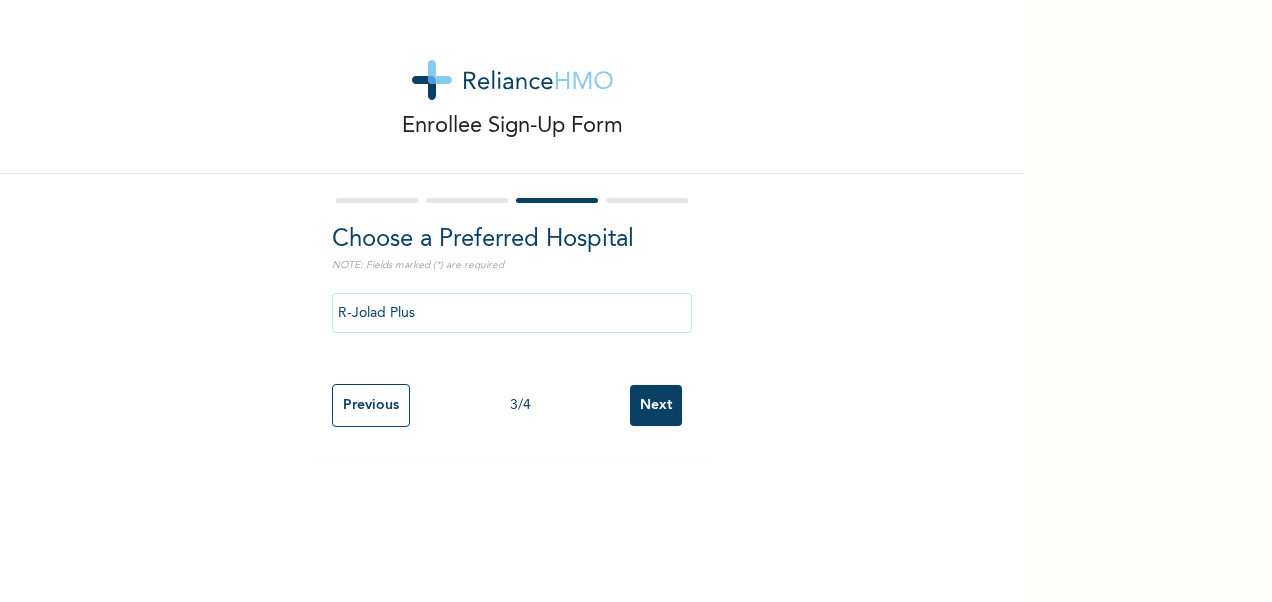 click on "Next" at bounding box center (656, 405) 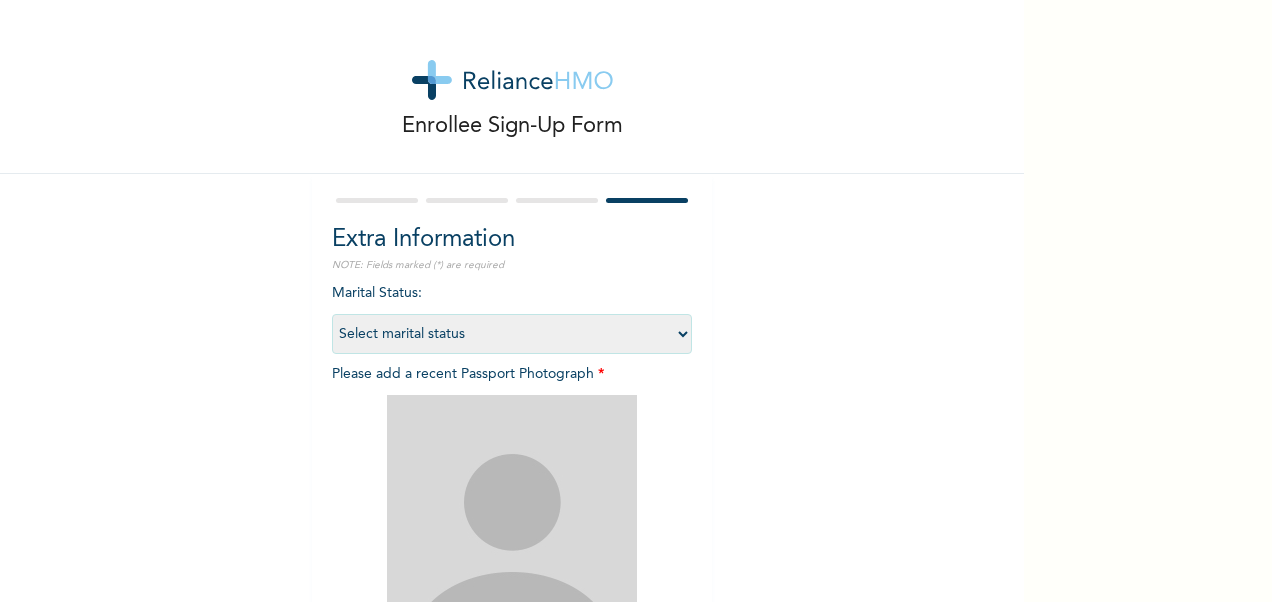 click on "Select marital status Single Married Divorced Widow/Widower" at bounding box center (512, 334) 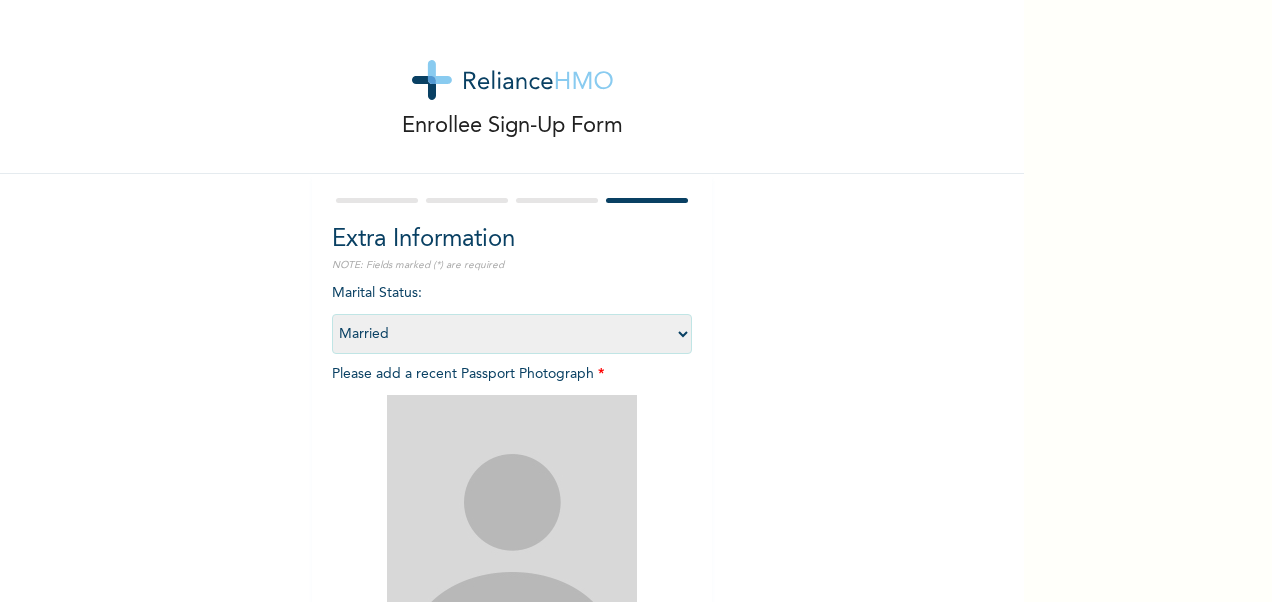click on "Select marital status Single Married Divorced Widow/Widower" at bounding box center (512, 334) 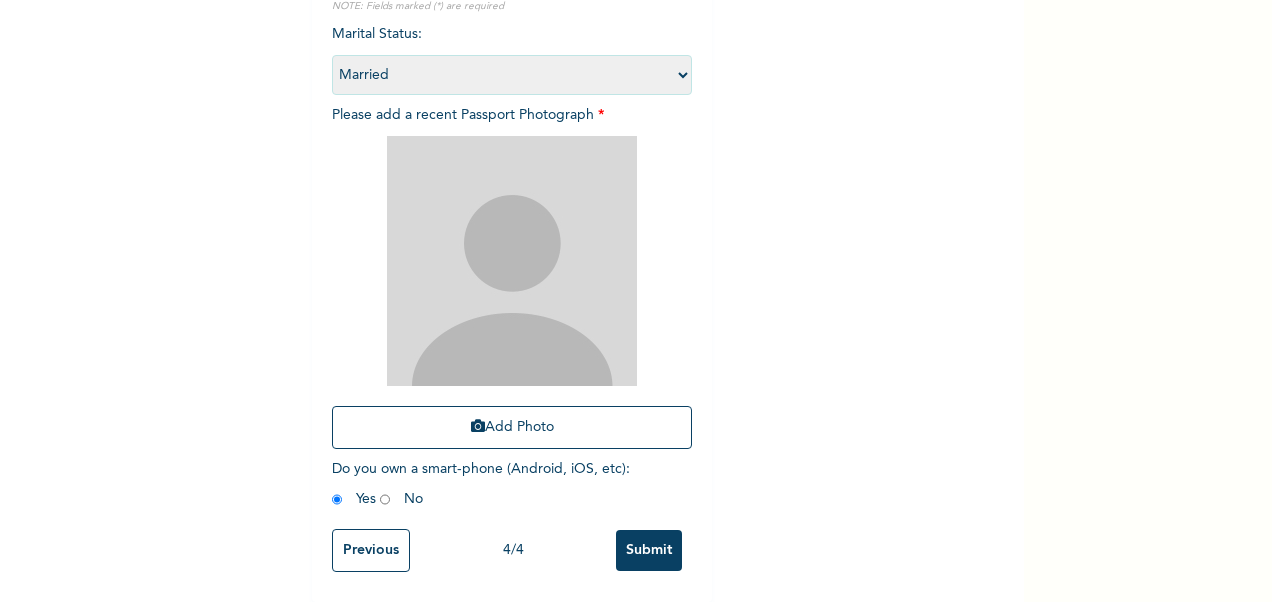 scroll, scrollTop: 271, scrollLeft: 0, axis: vertical 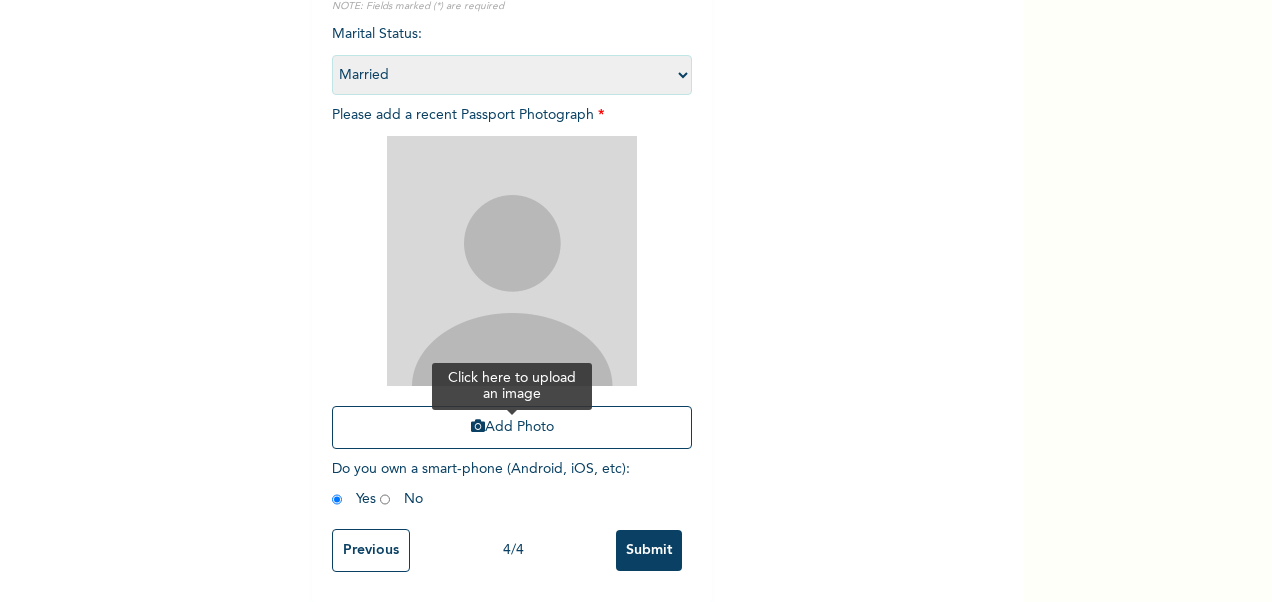 click on "Add Photo" at bounding box center (512, 427) 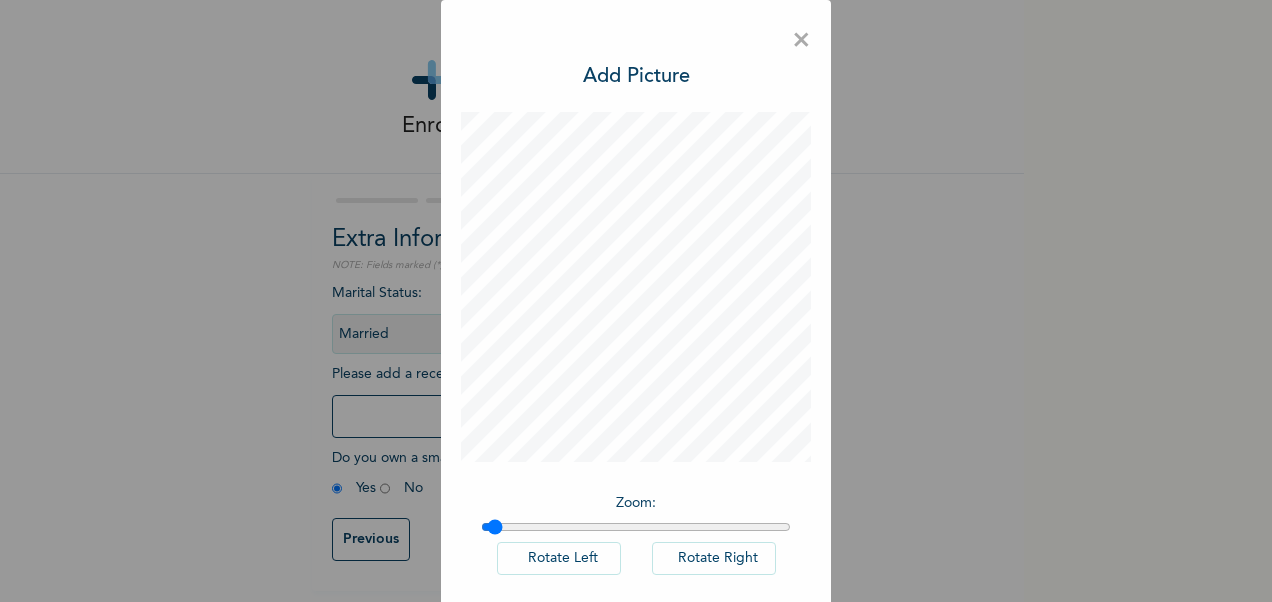 type on "1" 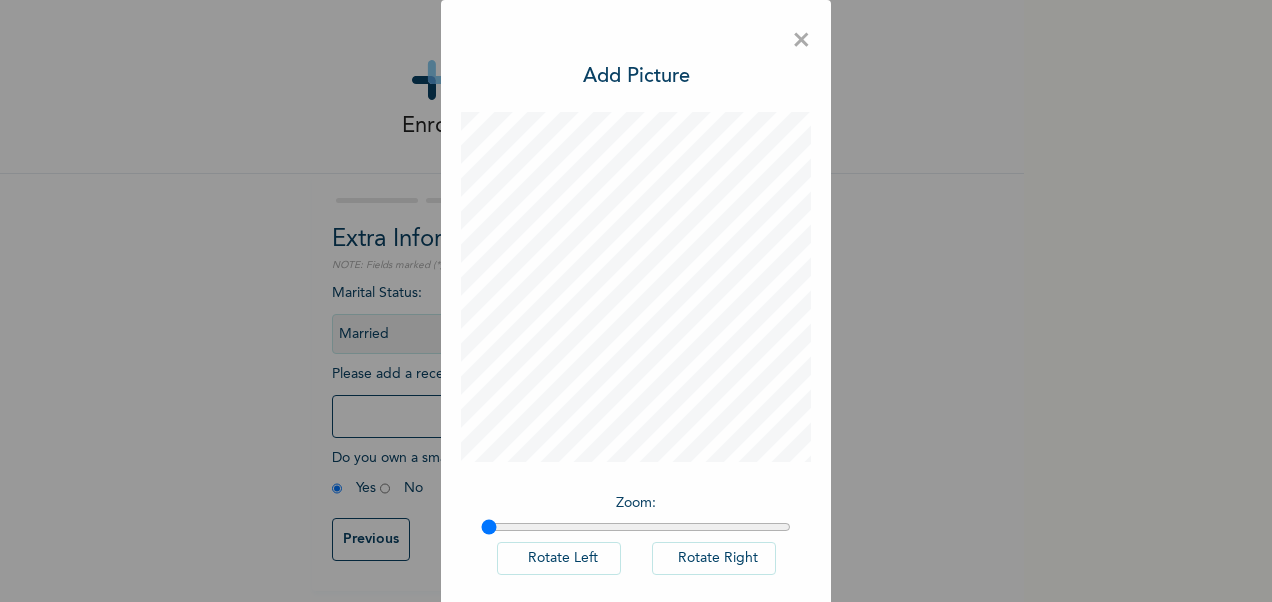 drag, startPoint x: 483, startPoint y: 526, endPoint x: 432, endPoint y: 512, distance: 52.886673 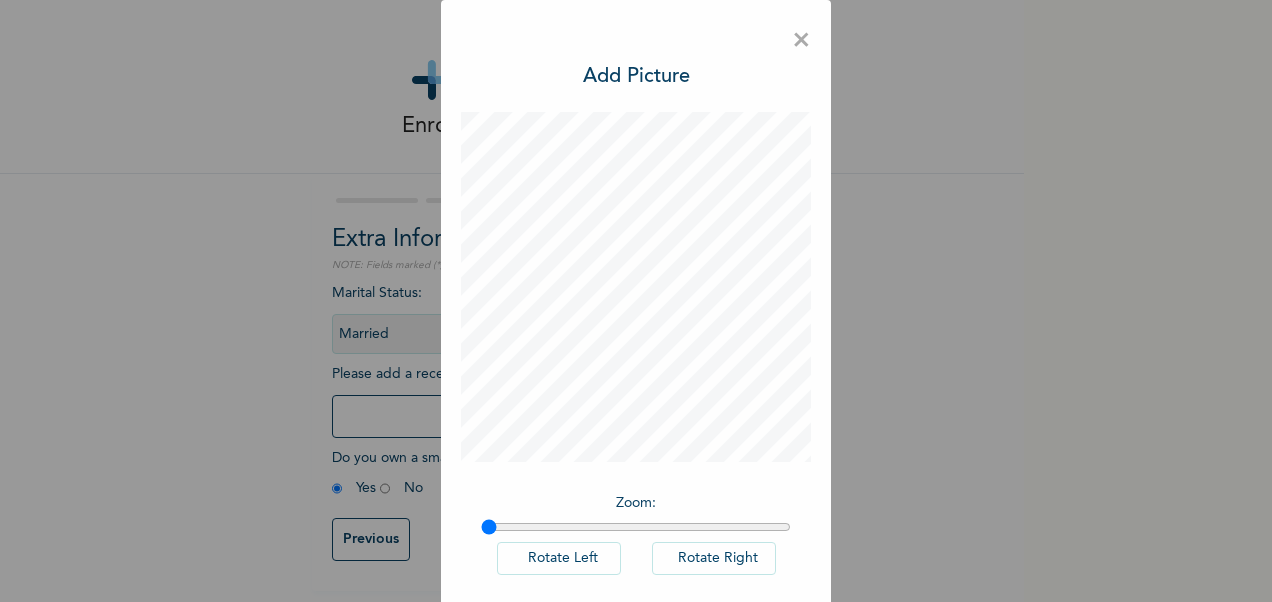 click on "Zoom :    Rotate Left    Rotate Right" at bounding box center [636, 544] 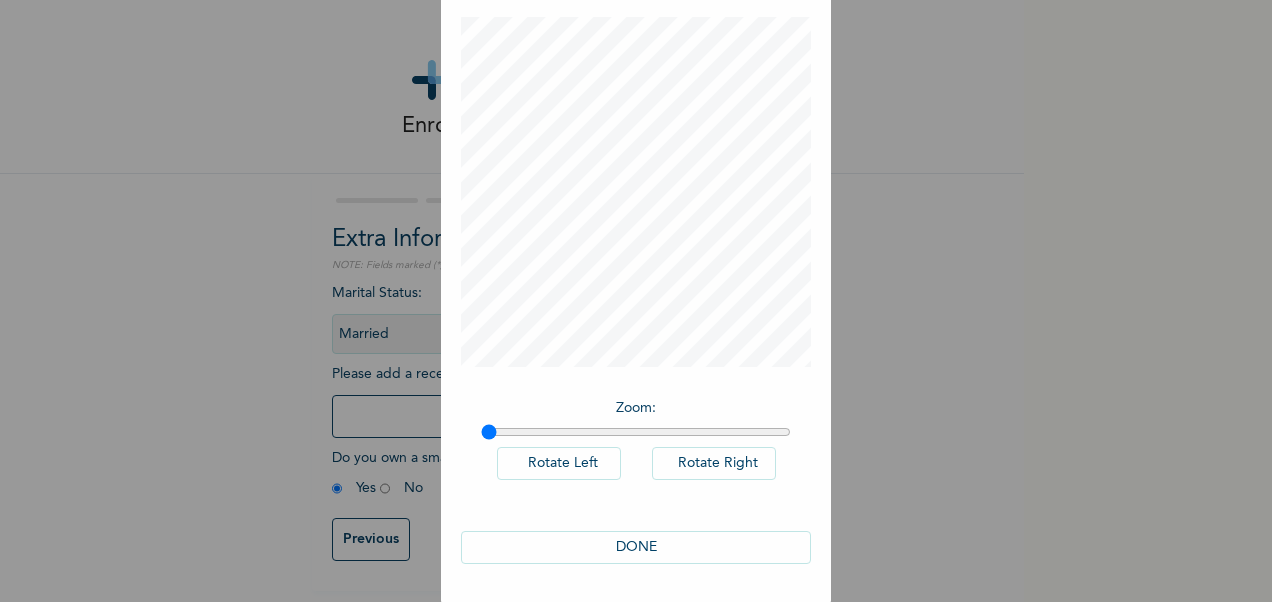 click on "DONE" at bounding box center (636, 547) 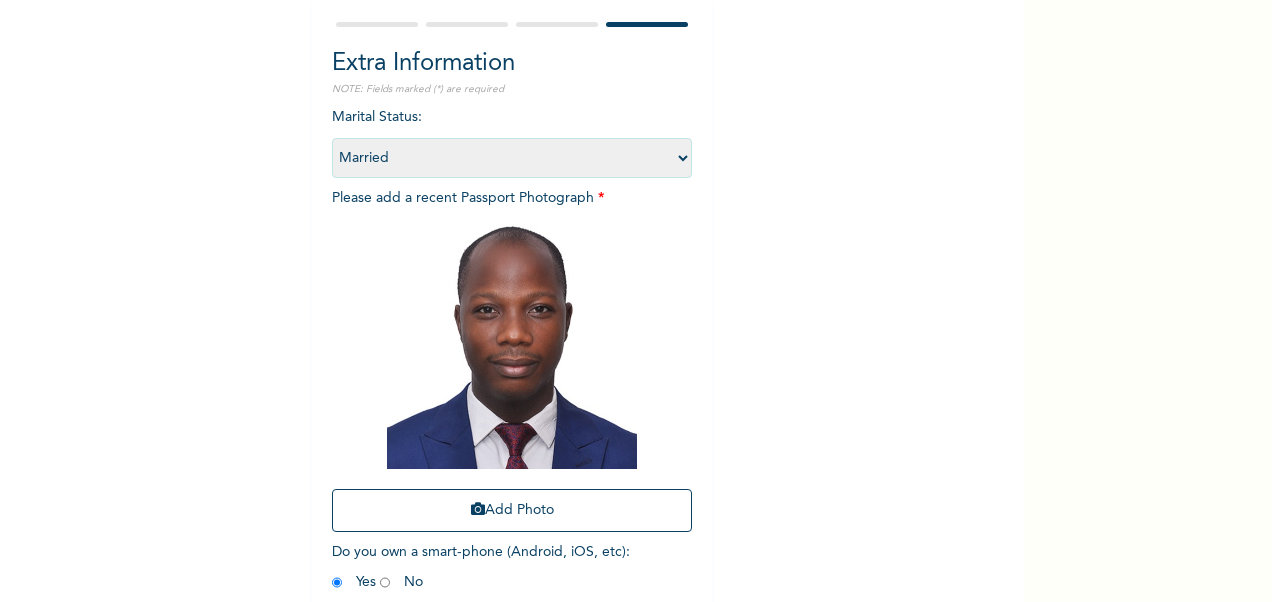 scroll, scrollTop: 276, scrollLeft: 0, axis: vertical 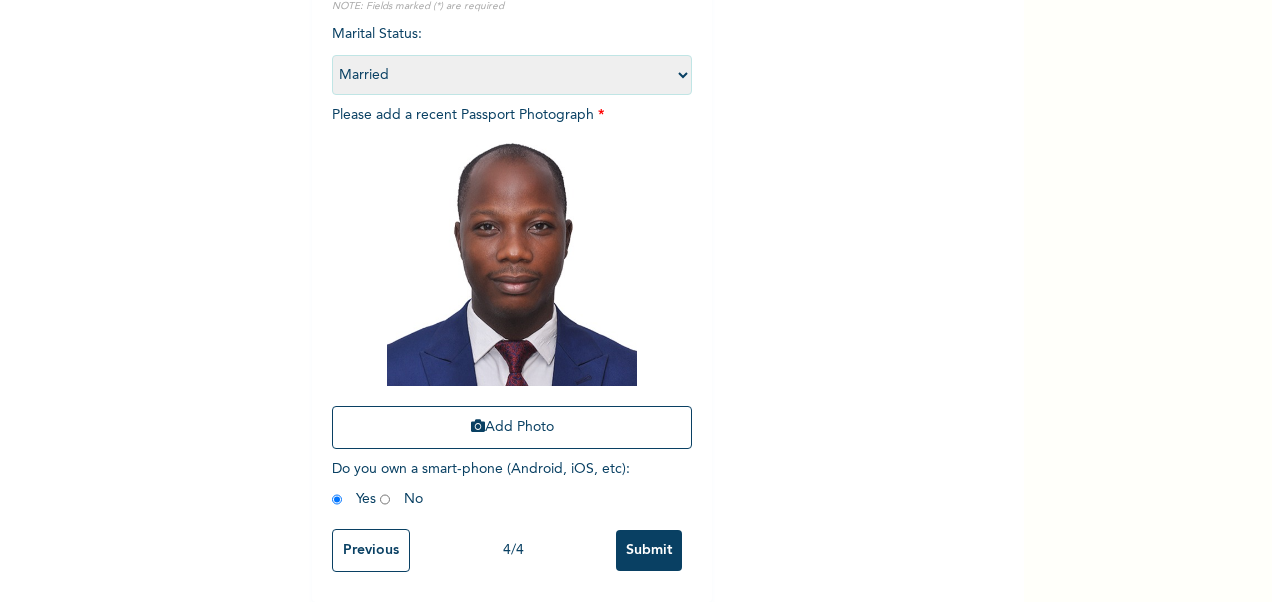 click on "Submit" at bounding box center (649, 550) 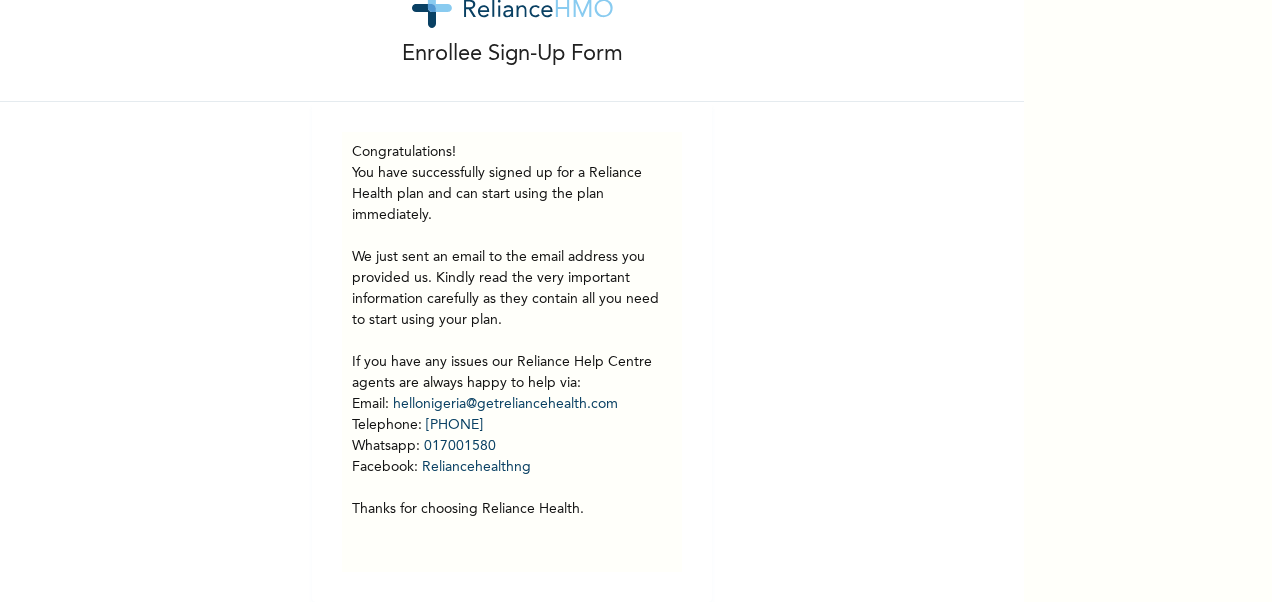scroll, scrollTop: 0, scrollLeft: 0, axis: both 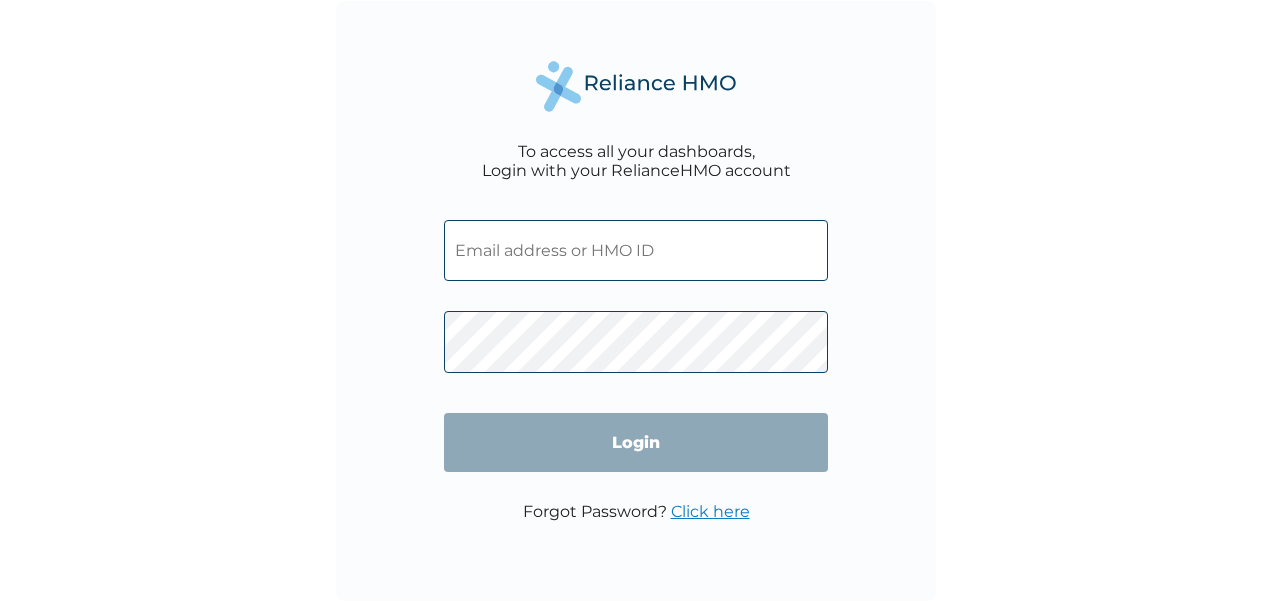 click at bounding box center [636, 250] 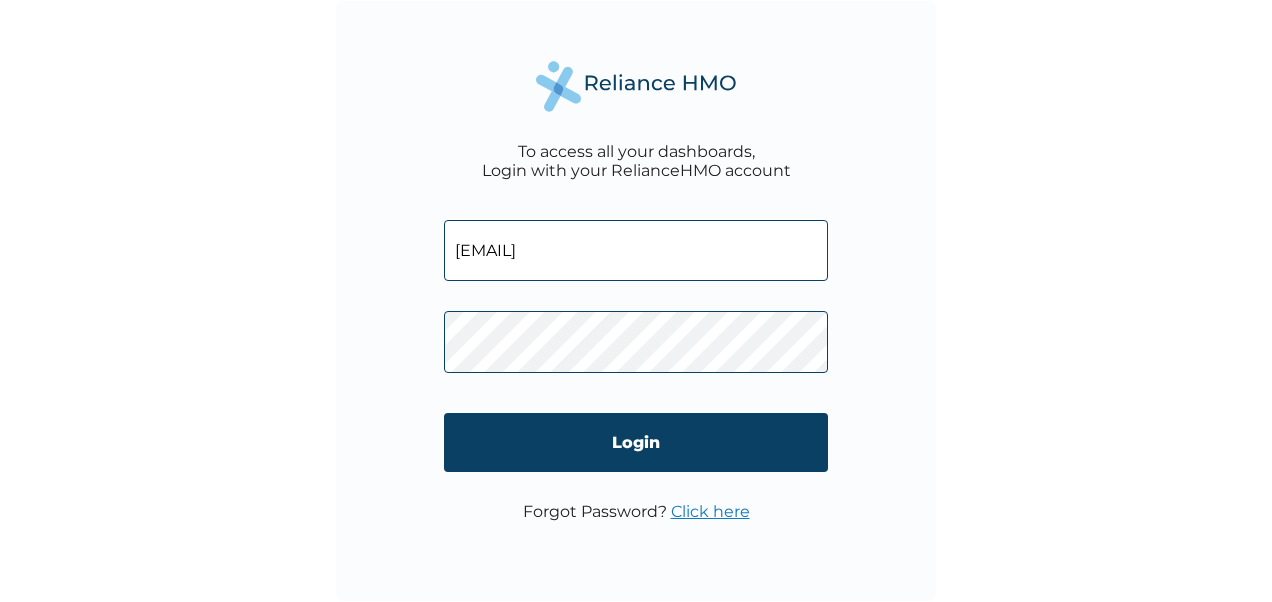 type on "[EMAIL]" 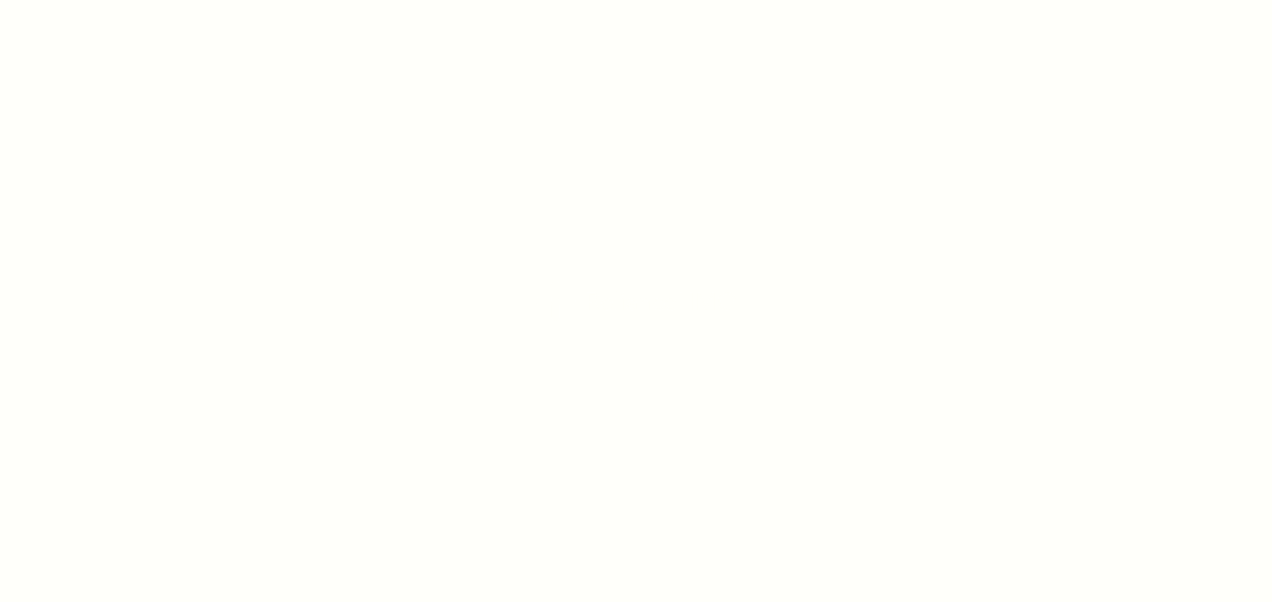 scroll, scrollTop: 0, scrollLeft: 0, axis: both 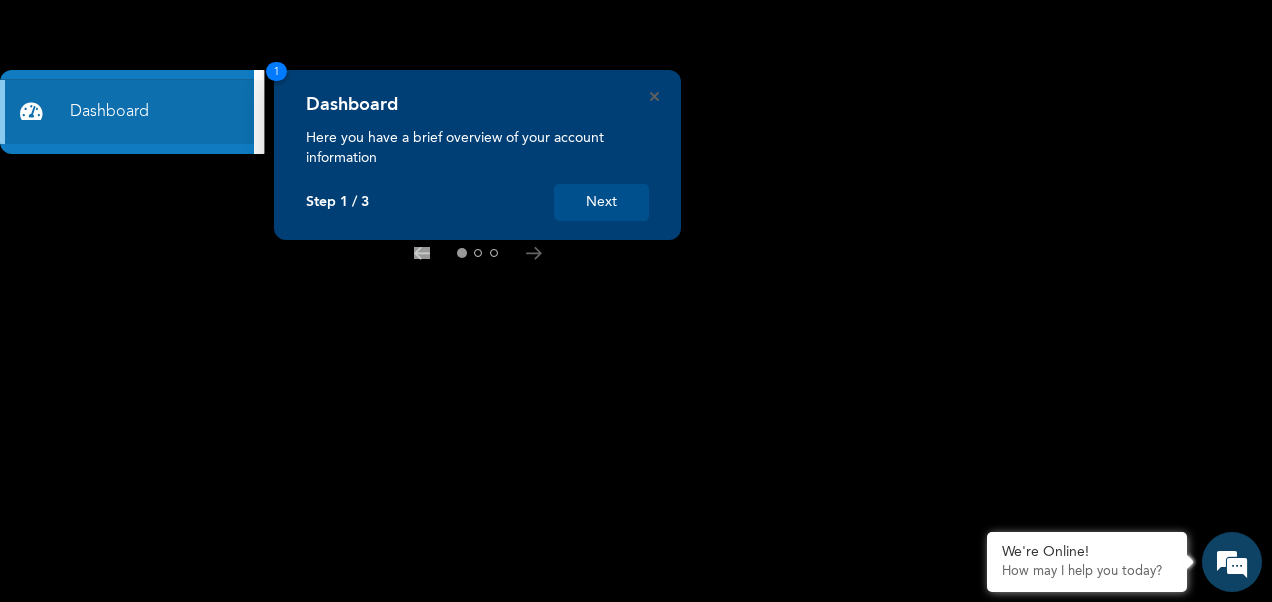 click on "Next" at bounding box center [601, 202] 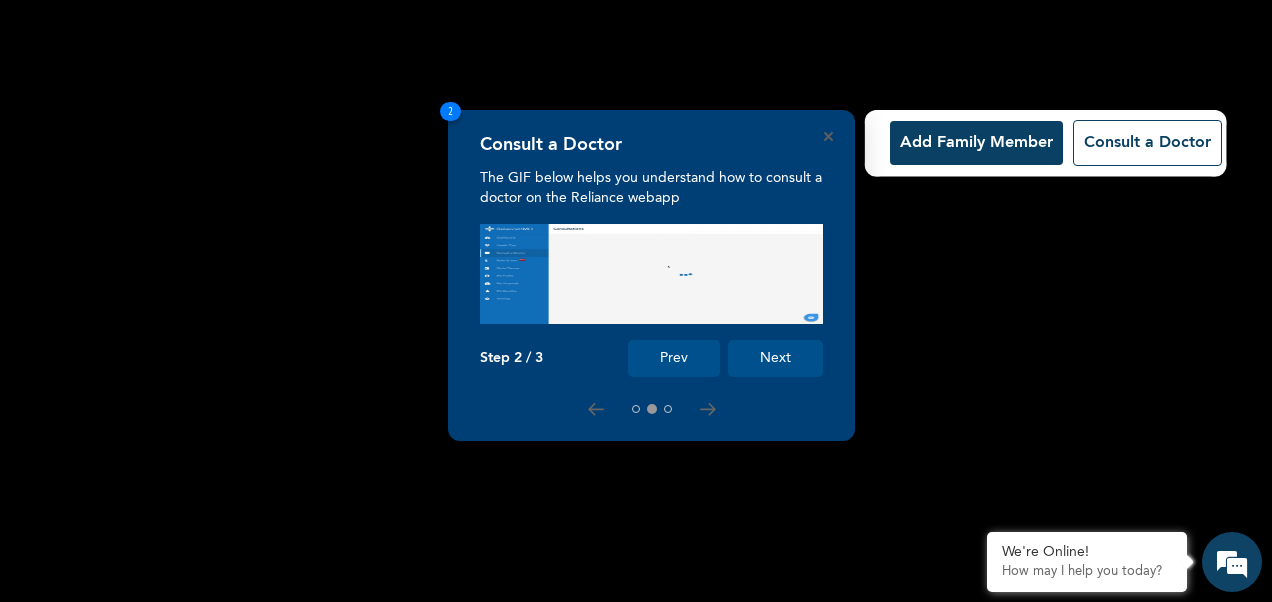 click on "Add Family Member" at bounding box center (976, 143) 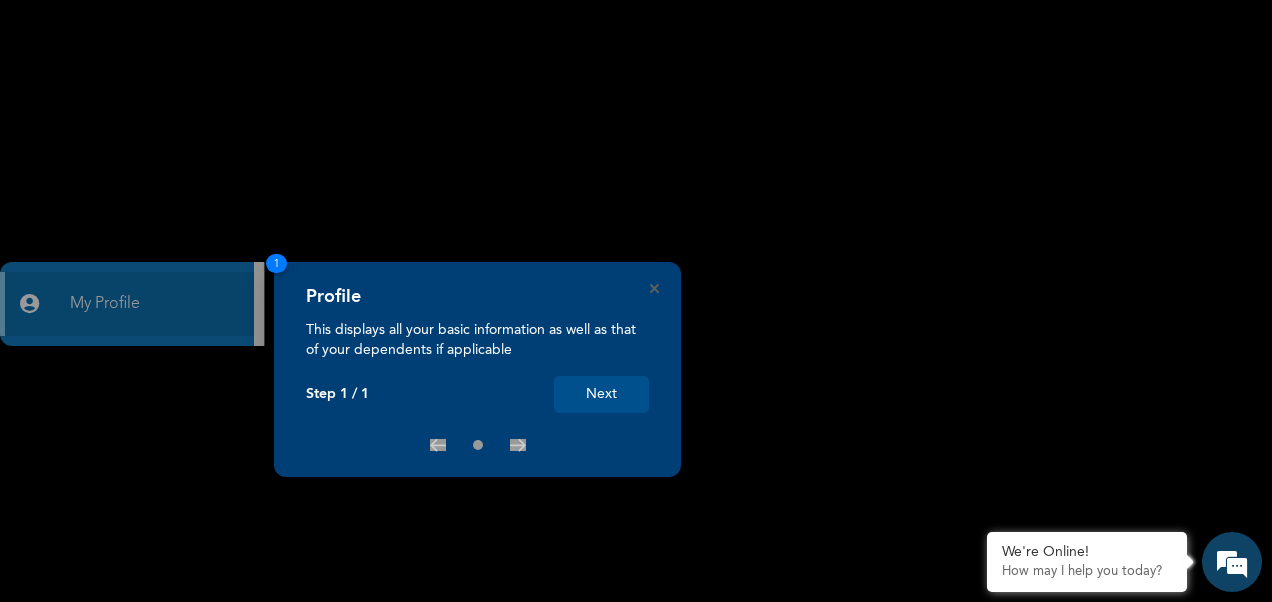 scroll, scrollTop: 0, scrollLeft: 0, axis: both 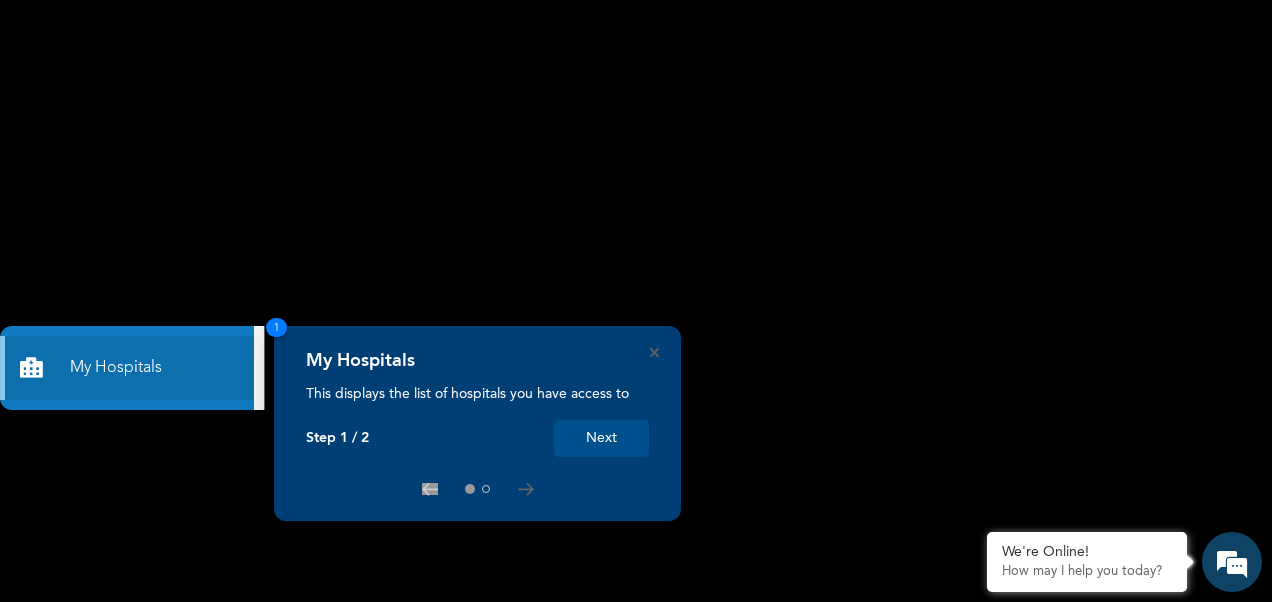 click on "Next" at bounding box center (601, 438) 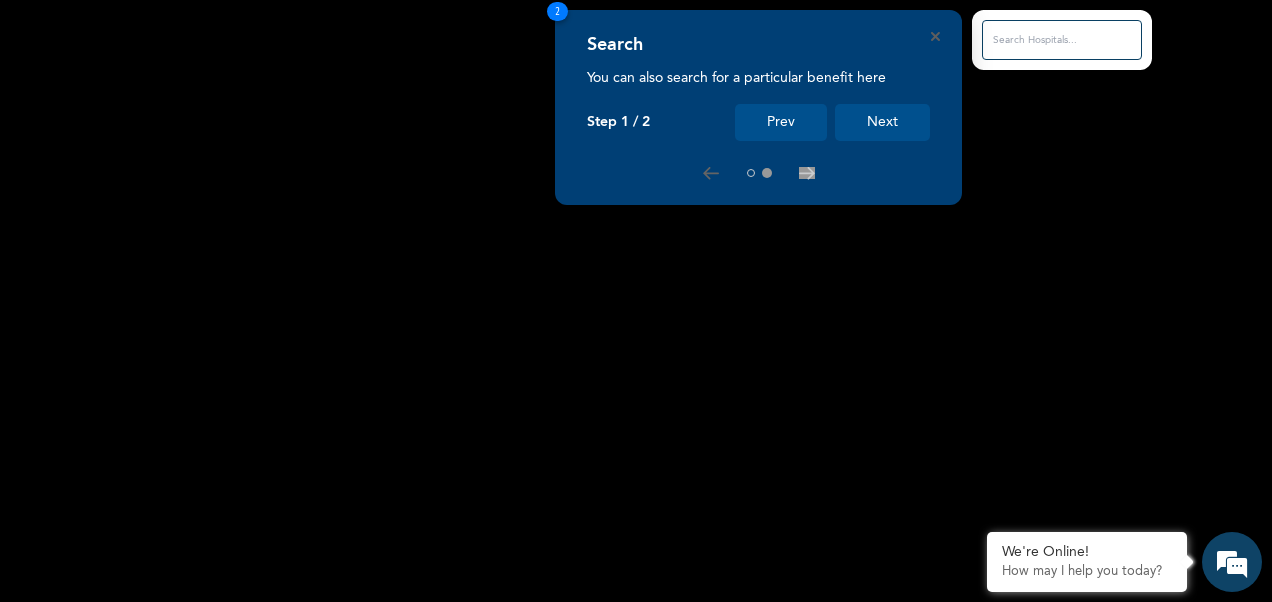 click on "Next" at bounding box center [882, 122] 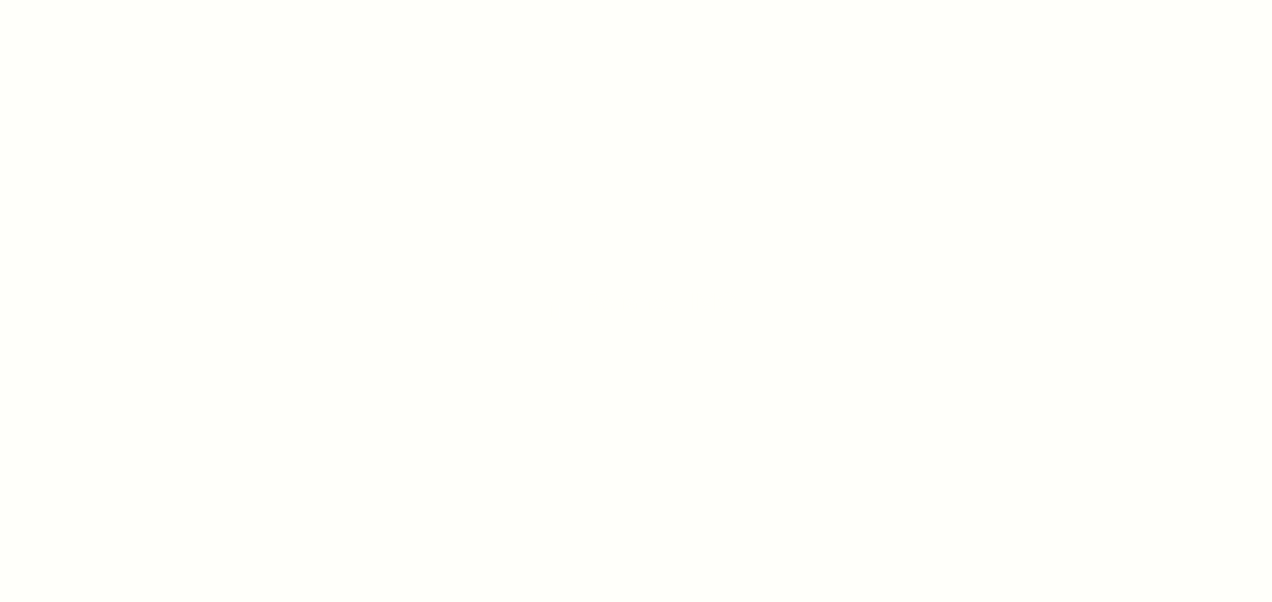 scroll, scrollTop: 0, scrollLeft: 0, axis: both 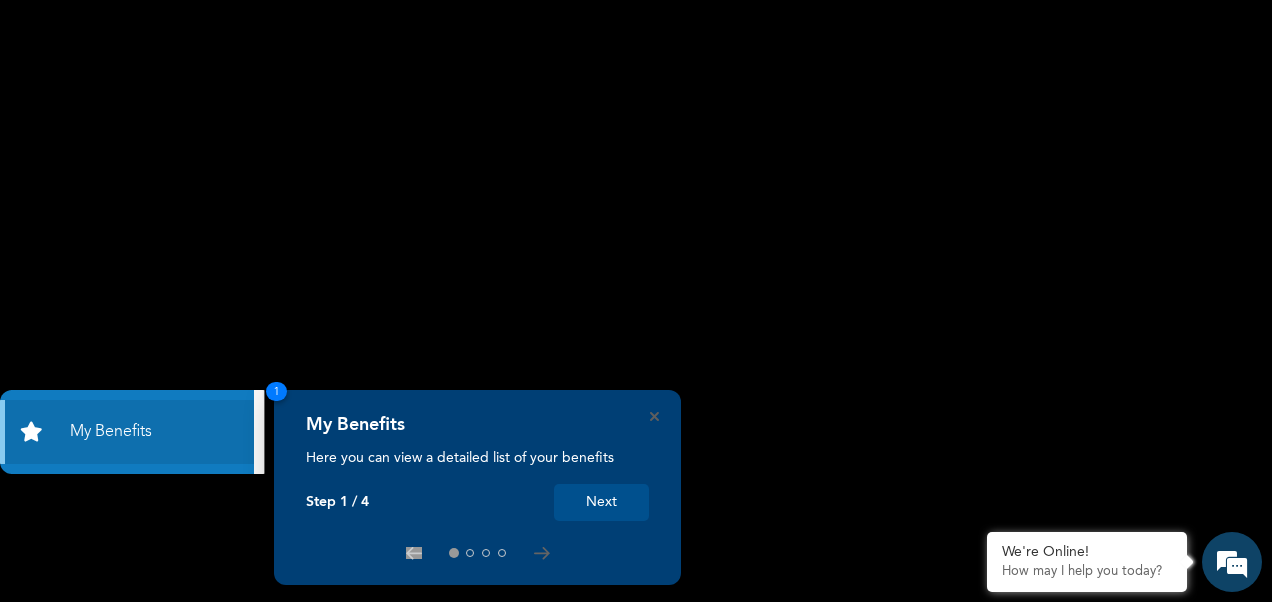 click on "Next" at bounding box center (601, 502) 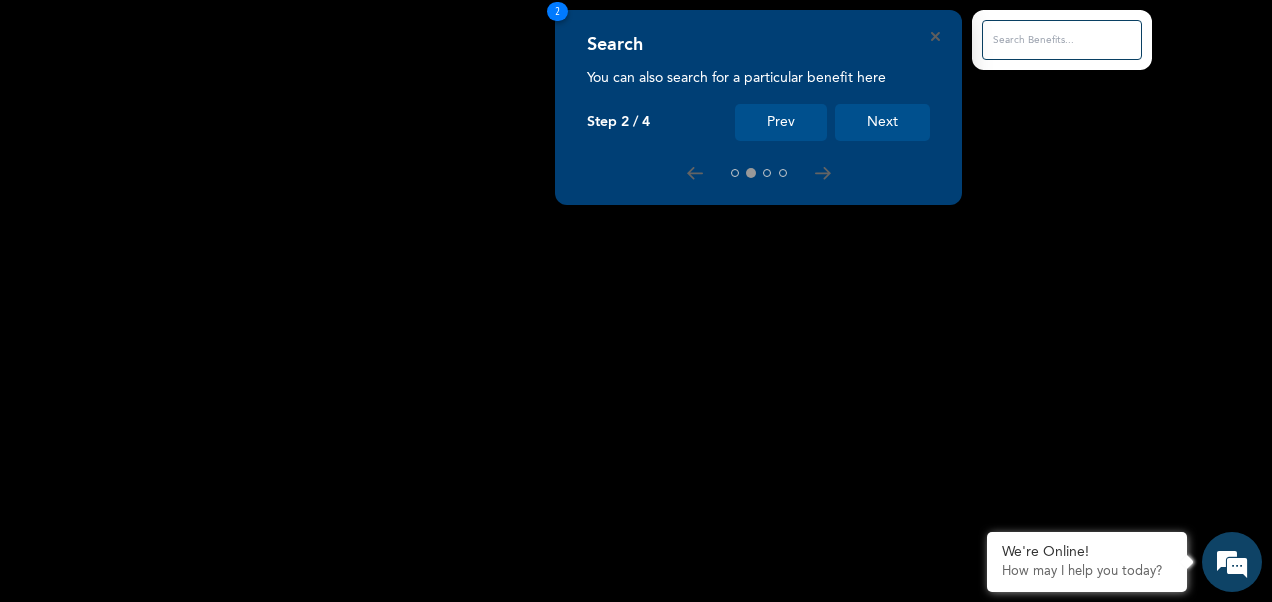click on "Next" at bounding box center (882, 122) 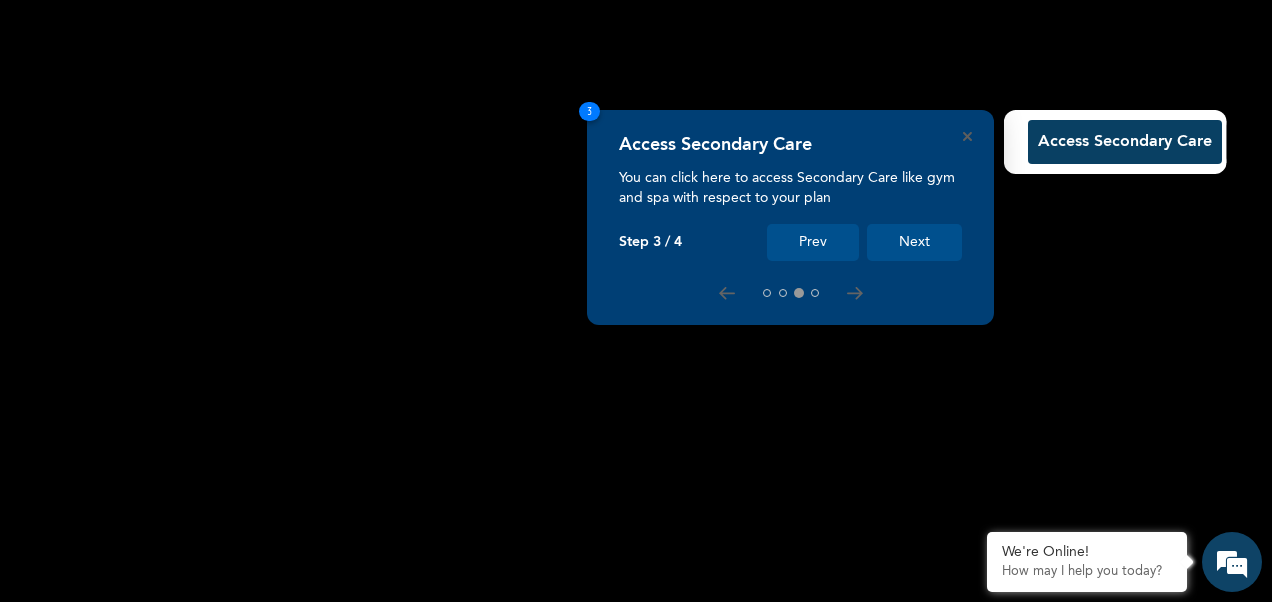 click on "Next" at bounding box center (914, 242) 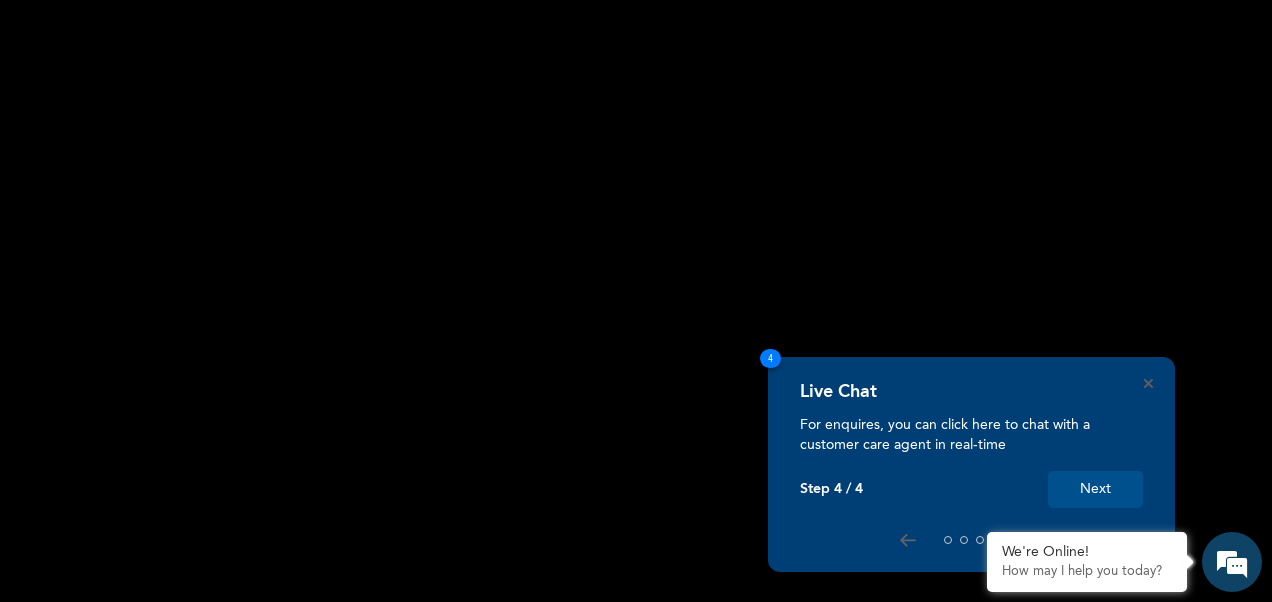 click on "Next" at bounding box center [1095, 489] 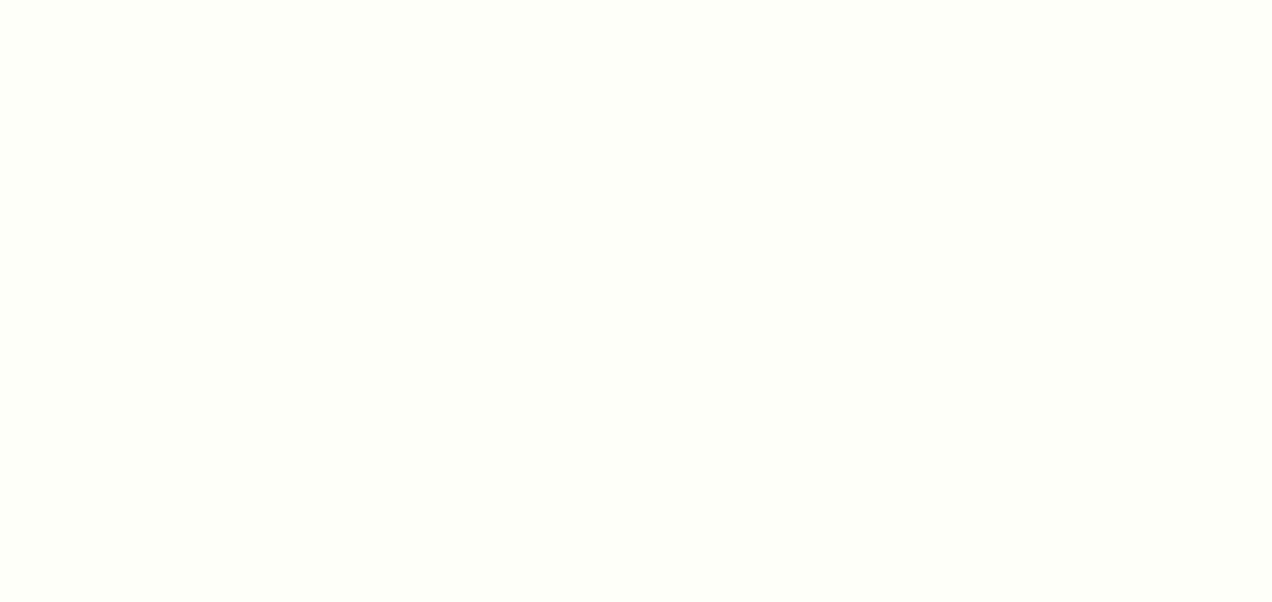 scroll, scrollTop: 0, scrollLeft: 0, axis: both 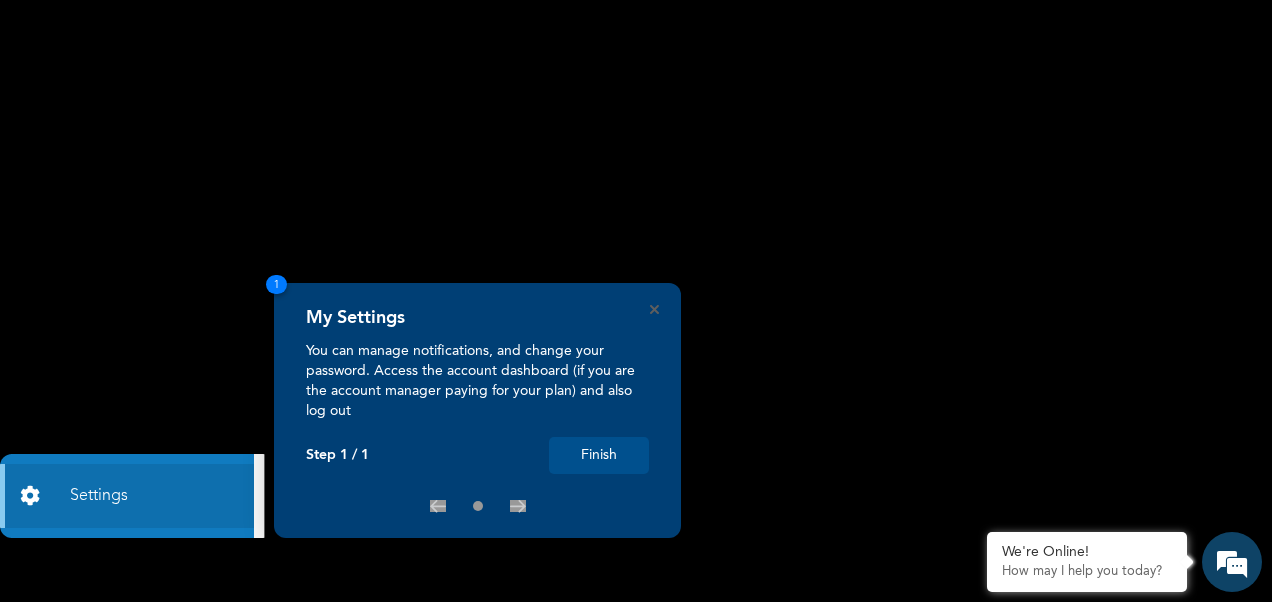 click on "Finish" at bounding box center [599, 455] 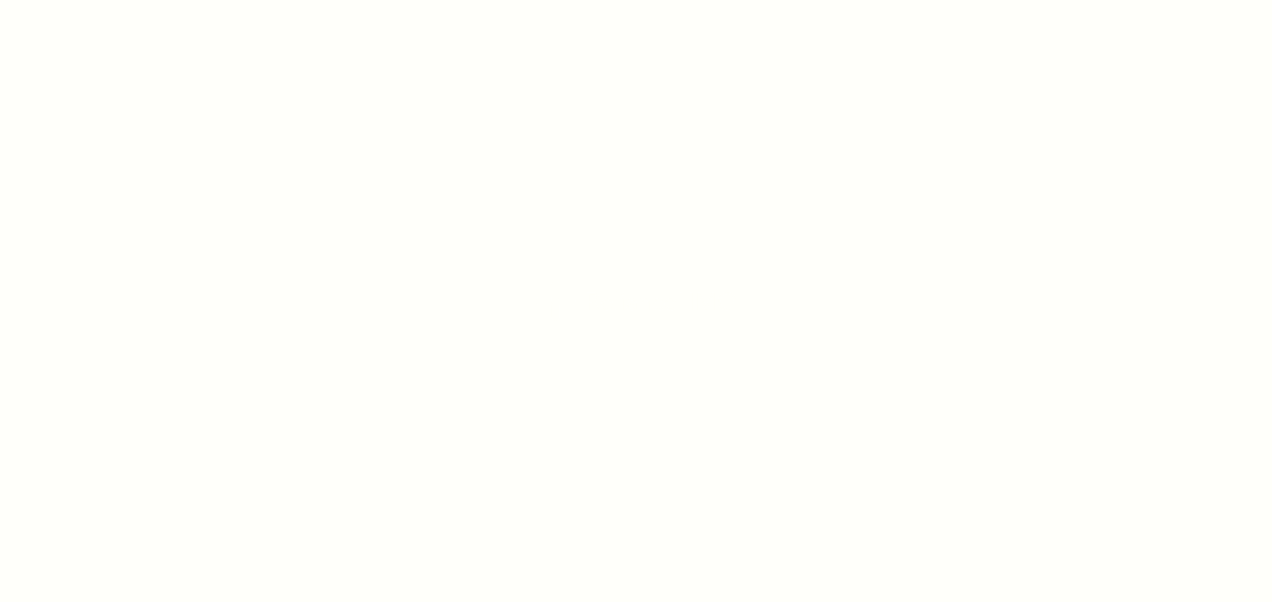 scroll, scrollTop: 0, scrollLeft: 0, axis: both 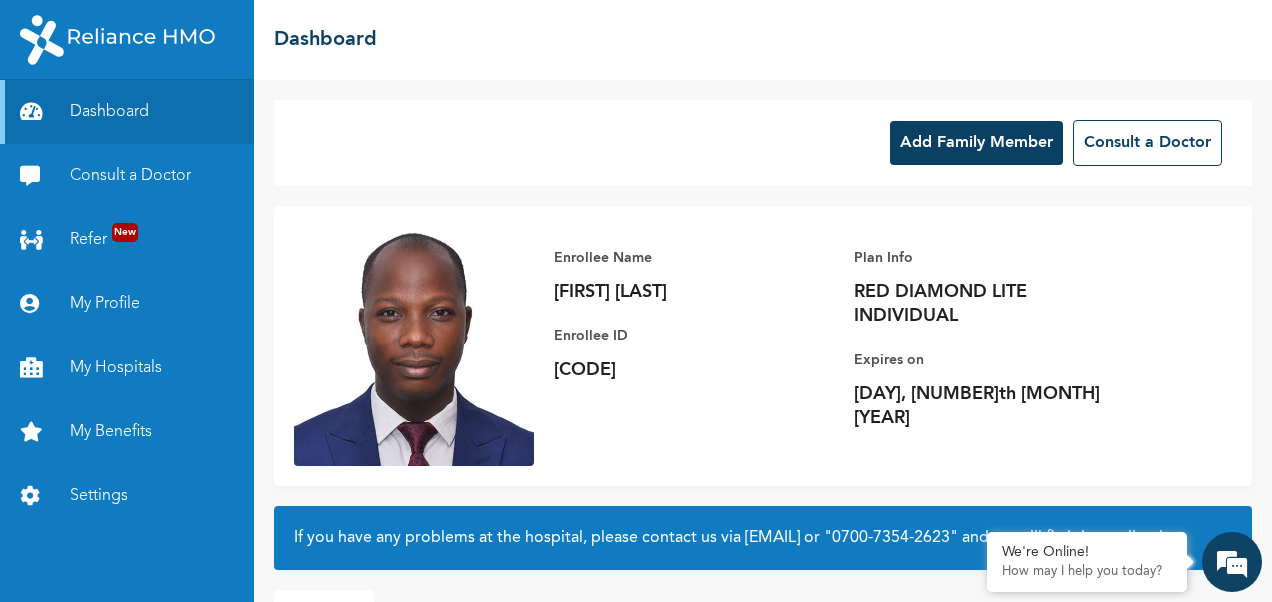 click on "Add Family Member" at bounding box center (976, 143) 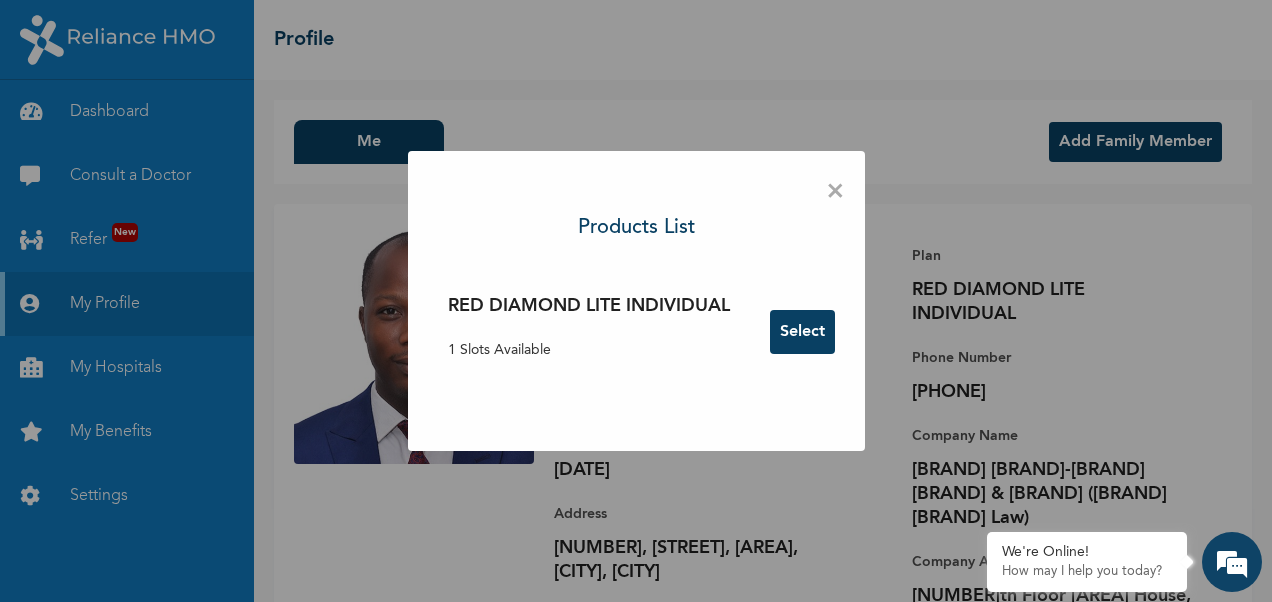 click on "1 Slots Available" at bounding box center [589, 350] 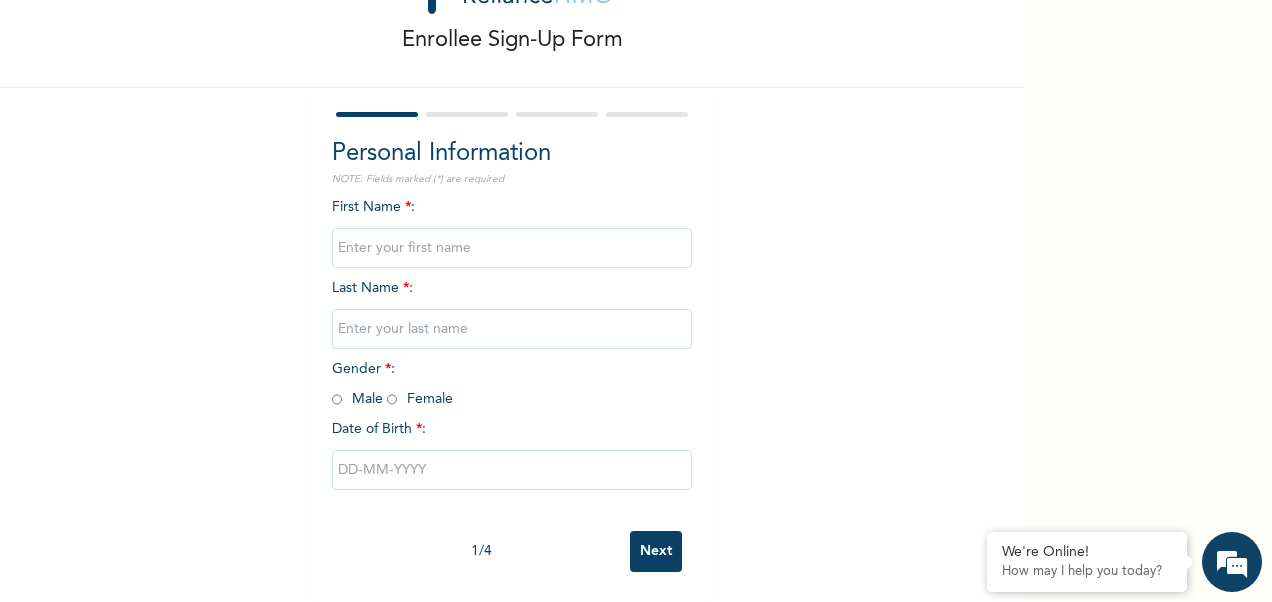 scroll, scrollTop: 0, scrollLeft: 0, axis: both 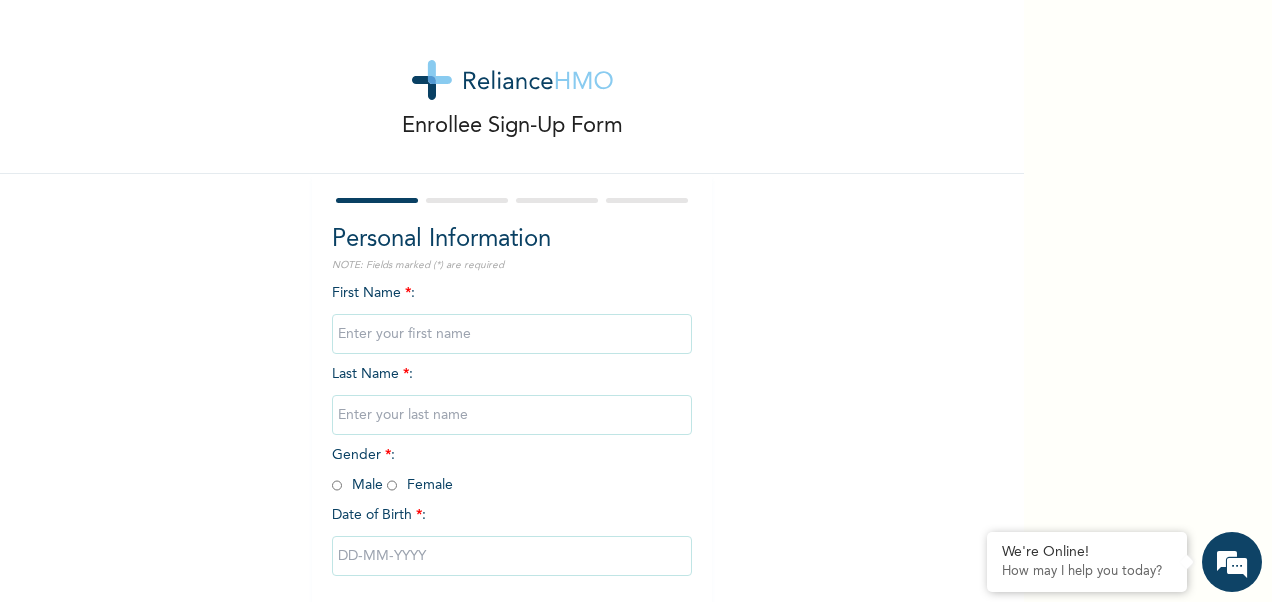 click at bounding box center (512, 334) 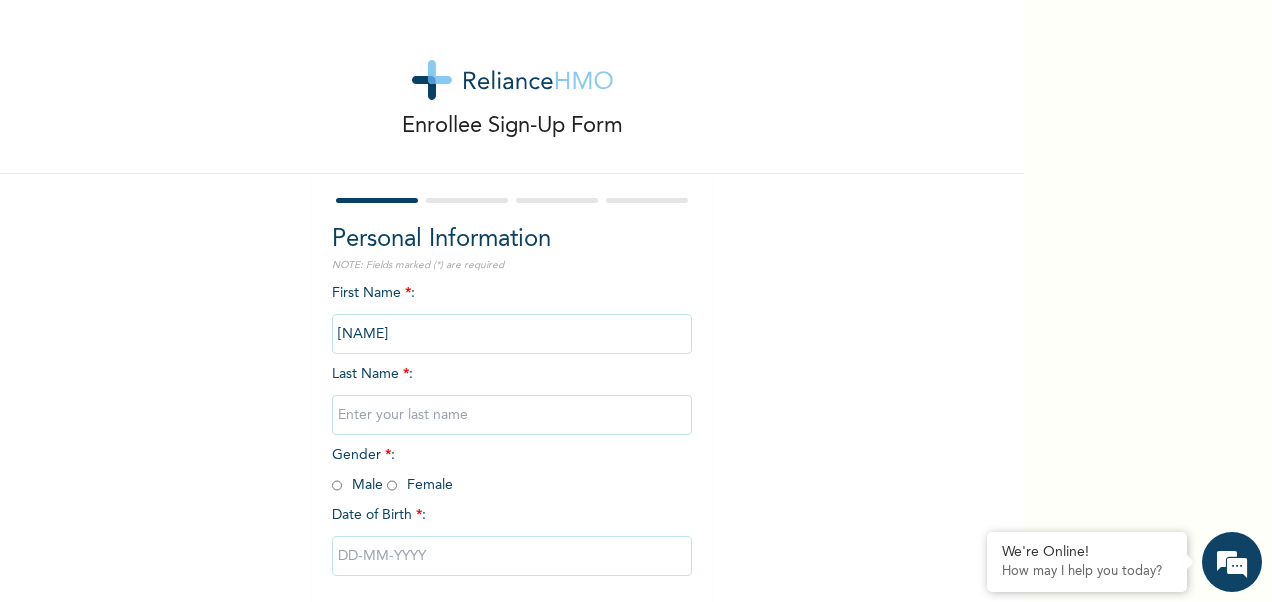 type on "[NAME]" 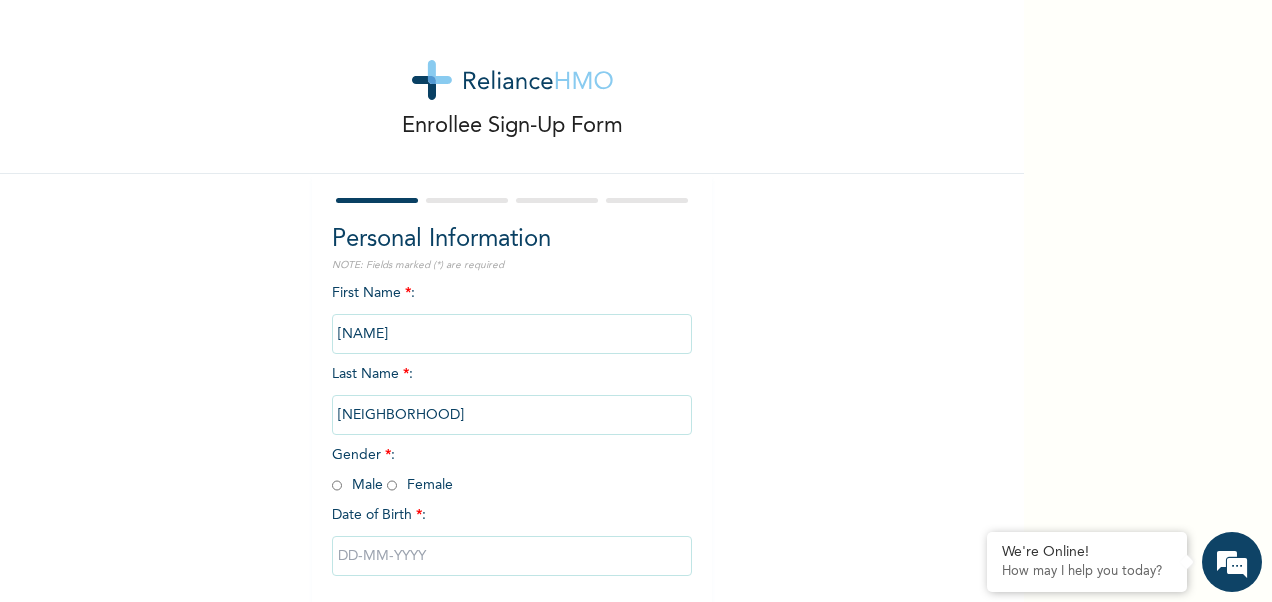 type on "[NEIGHBORHOOD]" 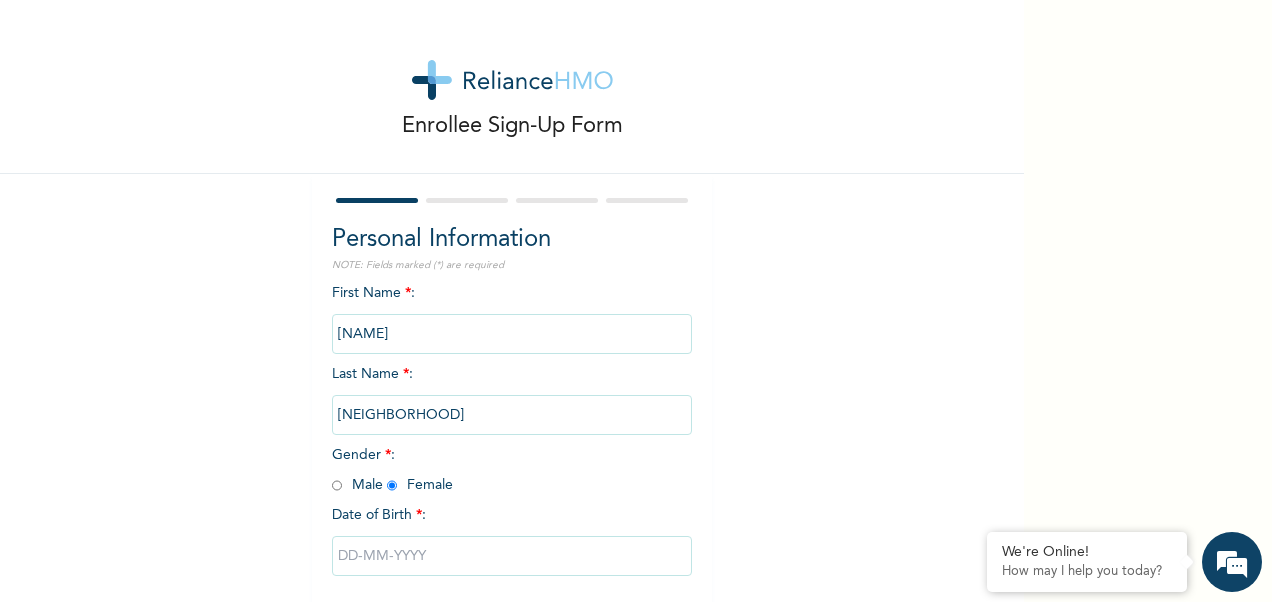 radio on "true" 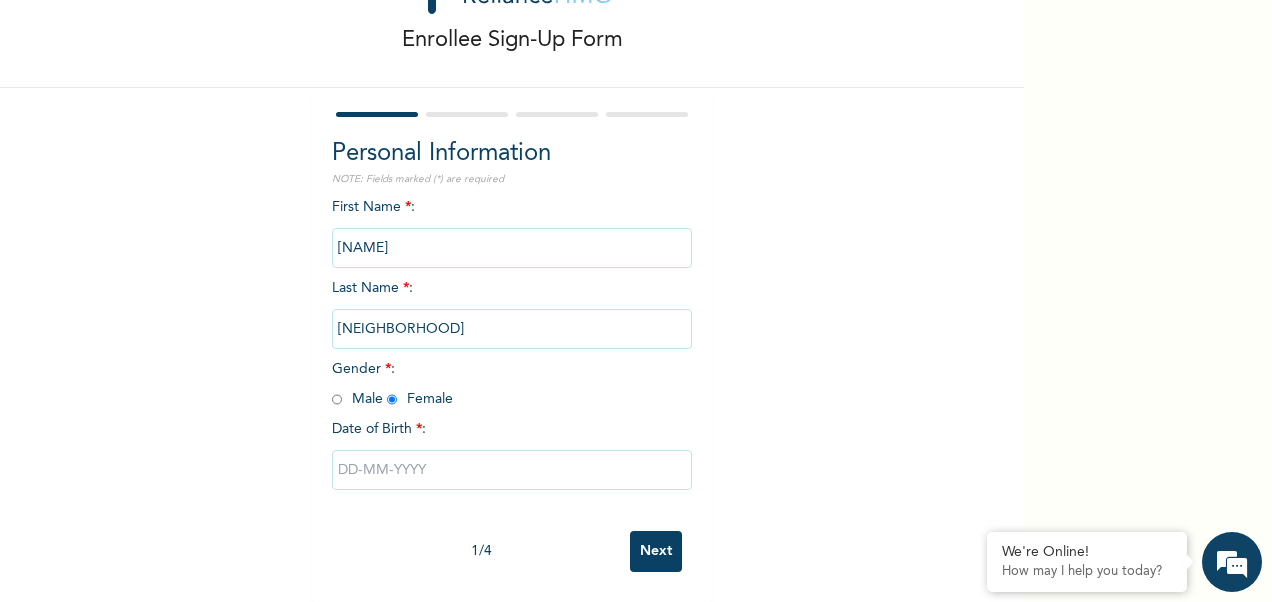 click at bounding box center [512, 470] 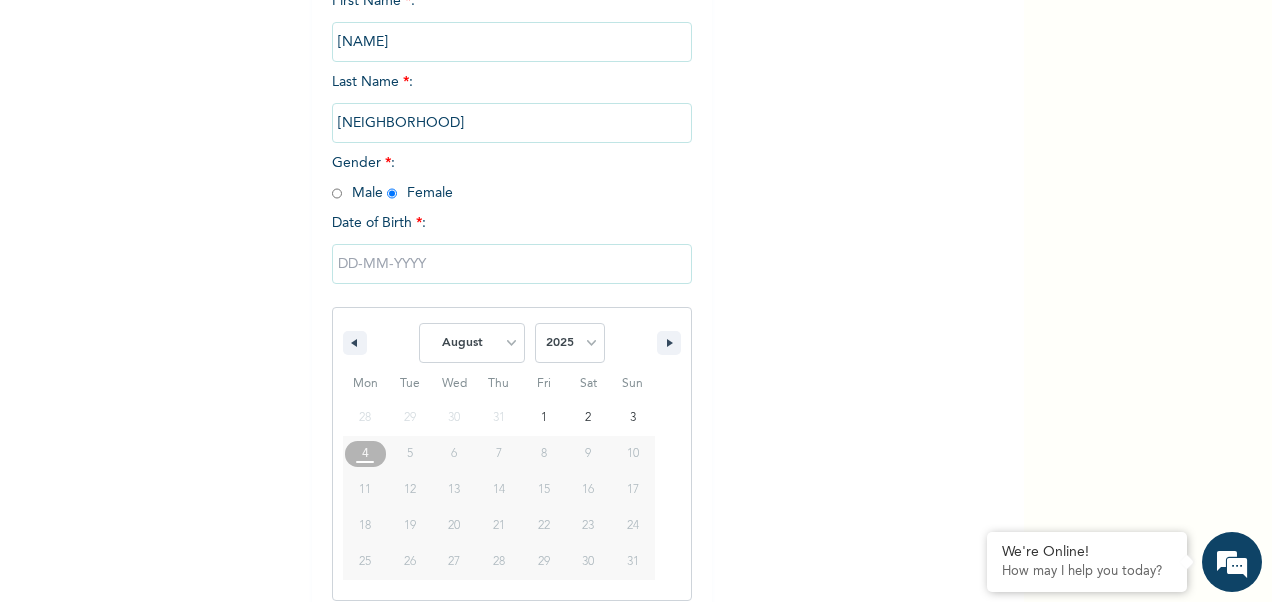 scroll, scrollTop: 308, scrollLeft: 0, axis: vertical 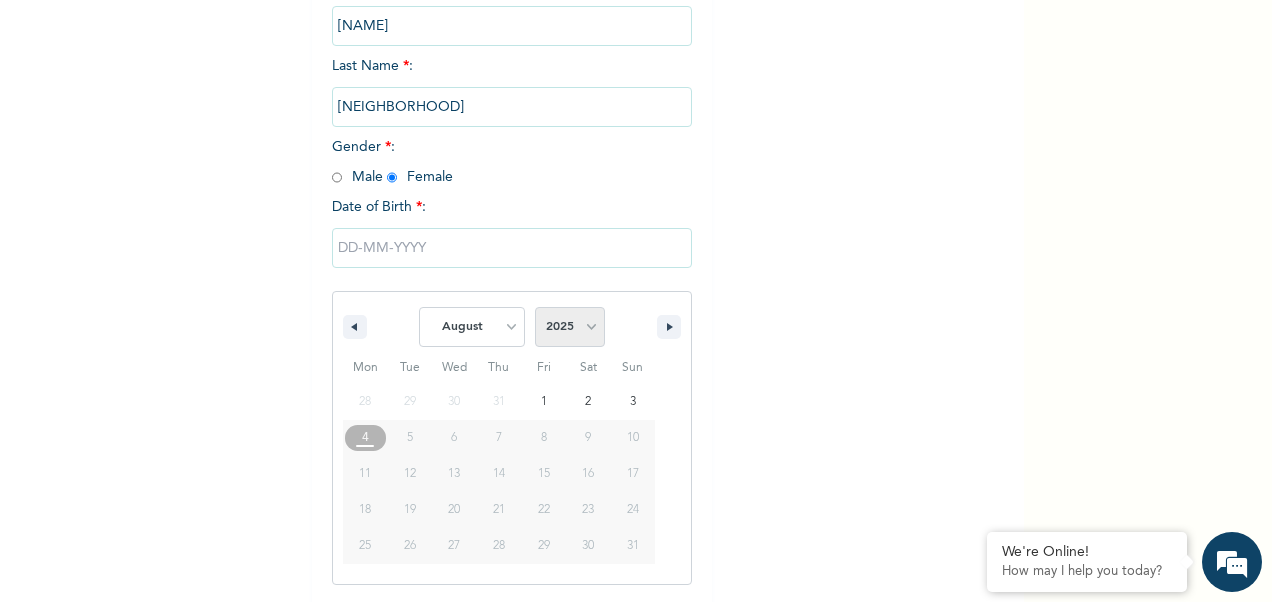 click on "2025 2024 2023 2022 2021 2020 2019 2018 2017 2016 2015 2014 2013 2012 2011 2010 2009 2008 2007 2006 2005 2004 2003 2002 2001 2000 1999 1998 1997 1996 1995 1994 1993 1992 1991 1990 1989 1988 1987 1986 1985 1984 1983 1982 1981 1980 1979 1978 1977 1976 1975 1974 1973 1972 1971 1970 1969 1968 1967 1966 1965 1964 1963 1962 1961 1960 1959 1958 1957 1956 1955 1954 1953 1952 1951 1950 1949 1948 1947 1946 1945 1944 1943 1942 1941 1940 1939 1938 1937 1936 1935 1934 1933 1932 1931 1930 1929 1928 1927 1926 1925 1924 1923 1922 1921 1920 1919 1918 1917 1916 1915 1914 1913 1912 1911 1910 1909 1908 1907 1906 1905" at bounding box center [570, 327] 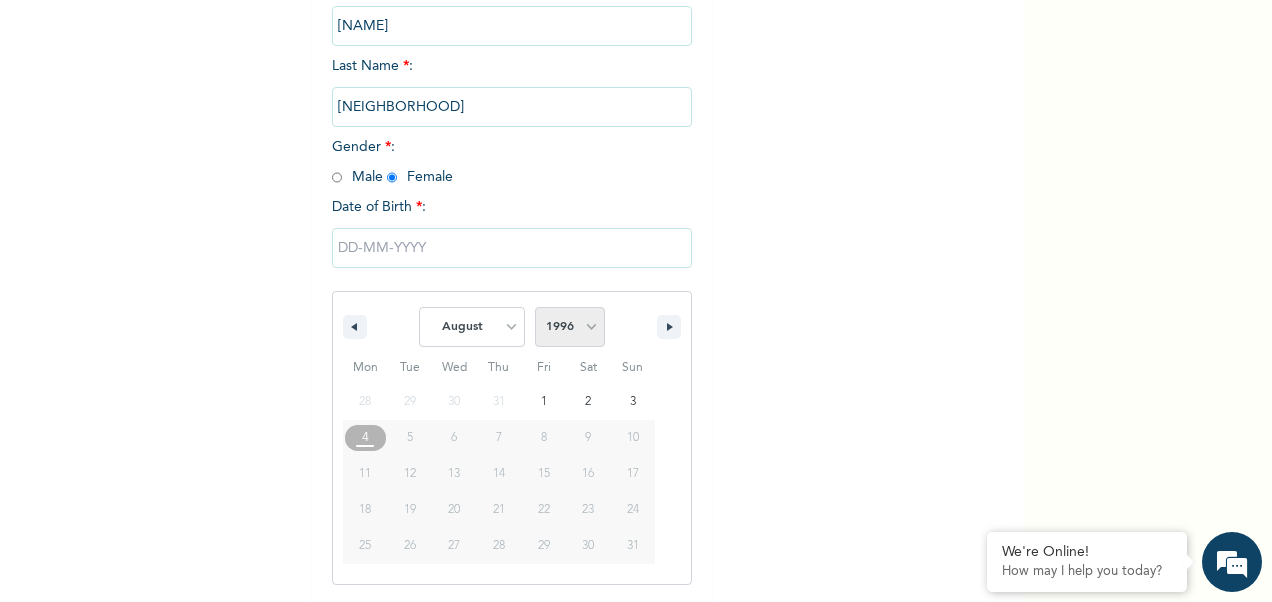 click on "2025 2024 2023 2022 2021 2020 2019 2018 2017 2016 2015 2014 2013 2012 2011 2010 2009 2008 2007 2006 2005 2004 2003 2002 2001 2000 1999 1998 1997 1996 1995 1994 1993 1992 1991 1990 1989 1988 1987 1986 1985 1984 1983 1982 1981 1980 1979 1978 1977 1976 1975 1974 1973 1972 1971 1970 1969 1968 1967 1966 1965 1964 1963 1962 1961 1960 1959 1958 1957 1956 1955 1954 1953 1952 1951 1950 1949 1948 1947 1946 1945 1944 1943 1942 1941 1940 1939 1938 1937 1936 1935 1934 1933 1932 1931 1930 1929 1928 1927 1926 1925 1924 1923 1922 1921 1920 1919 1918 1917 1916 1915 1914 1913 1912 1911 1910 1909 1908 1907 1906 1905" at bounding box center (570, 327) 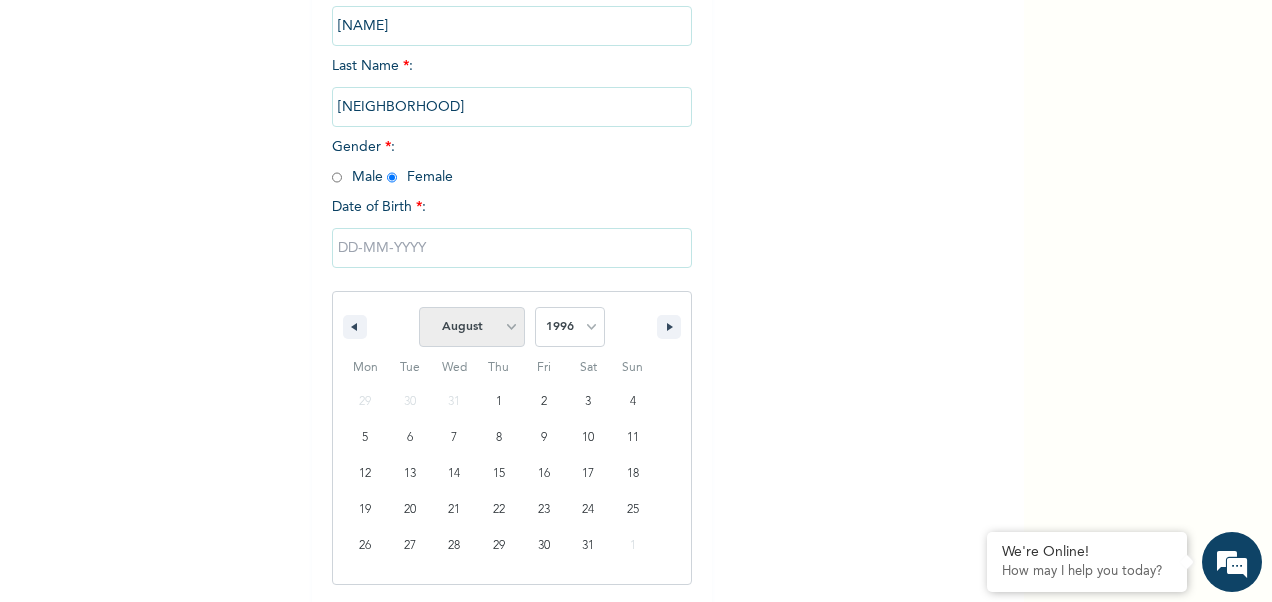 click on "January February March April May June July August September October November December" at bounding box center (472, 327) 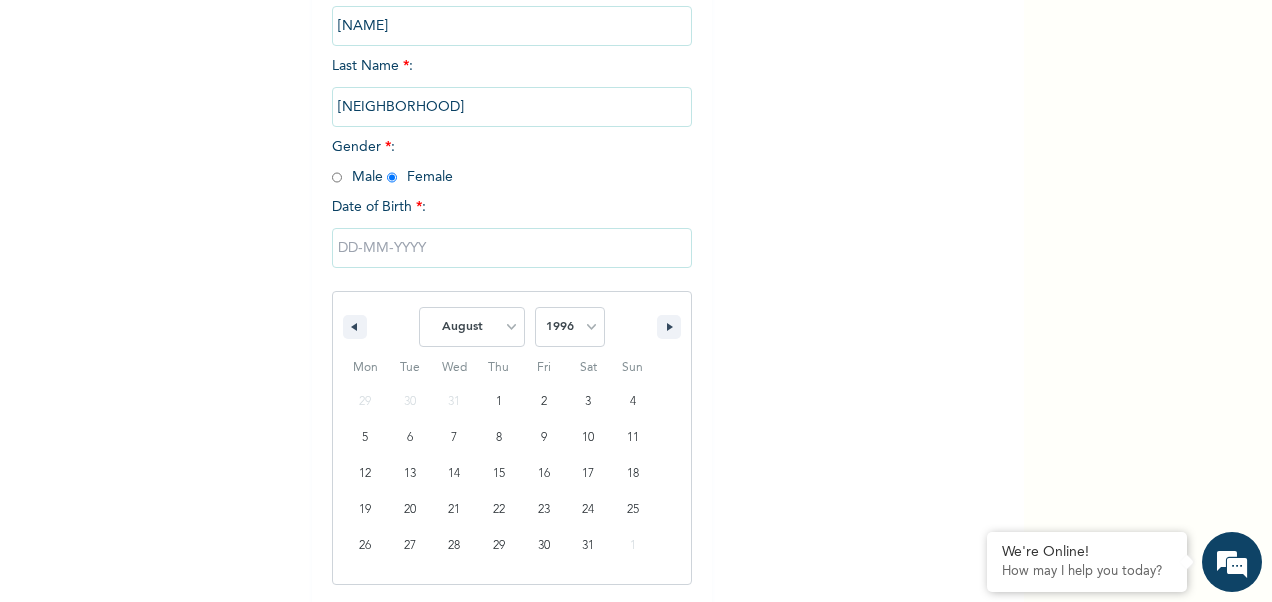 select on "10" 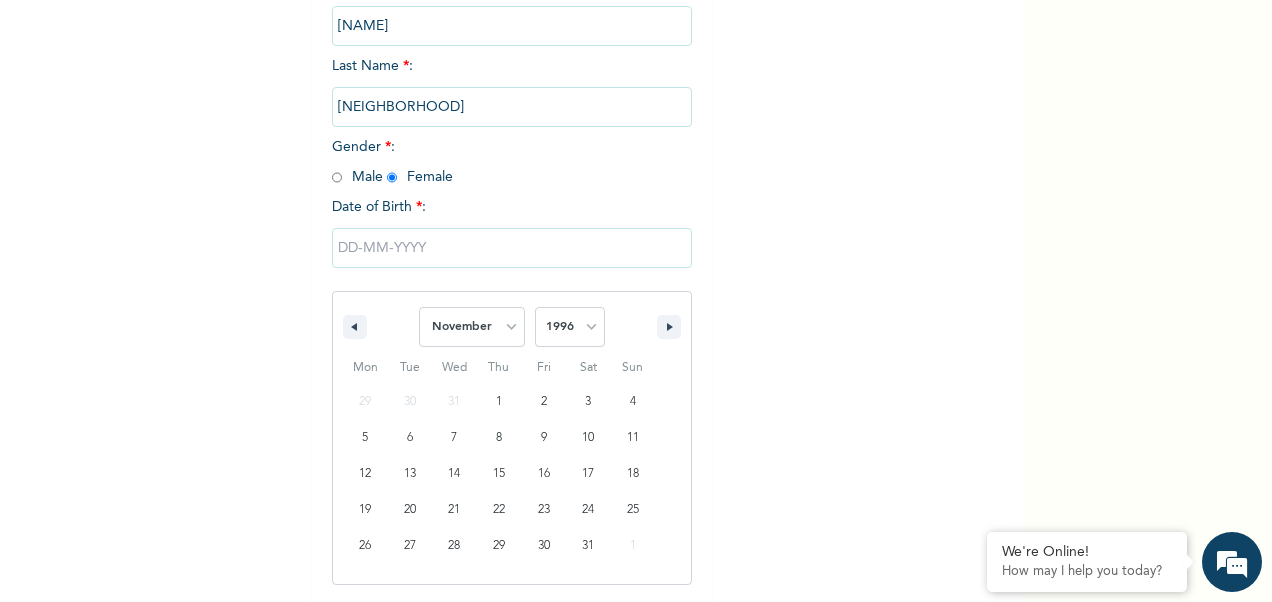 click on "January February March April May June July August September October November December" at bounding box center [472, 327] 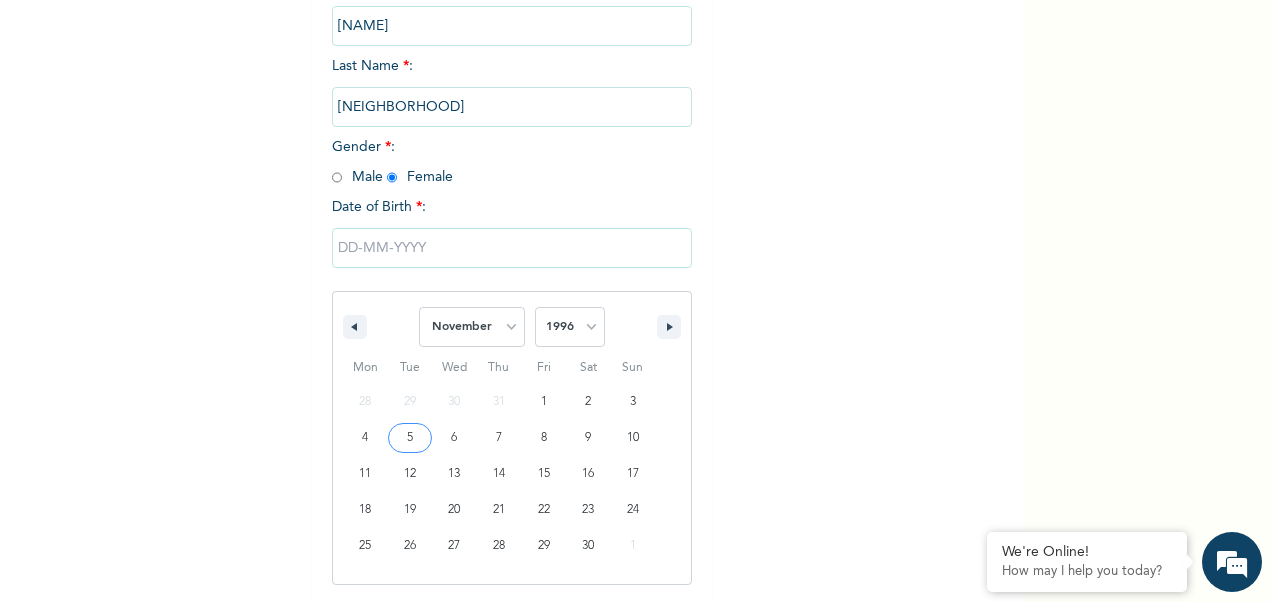 type on "[DATE]" 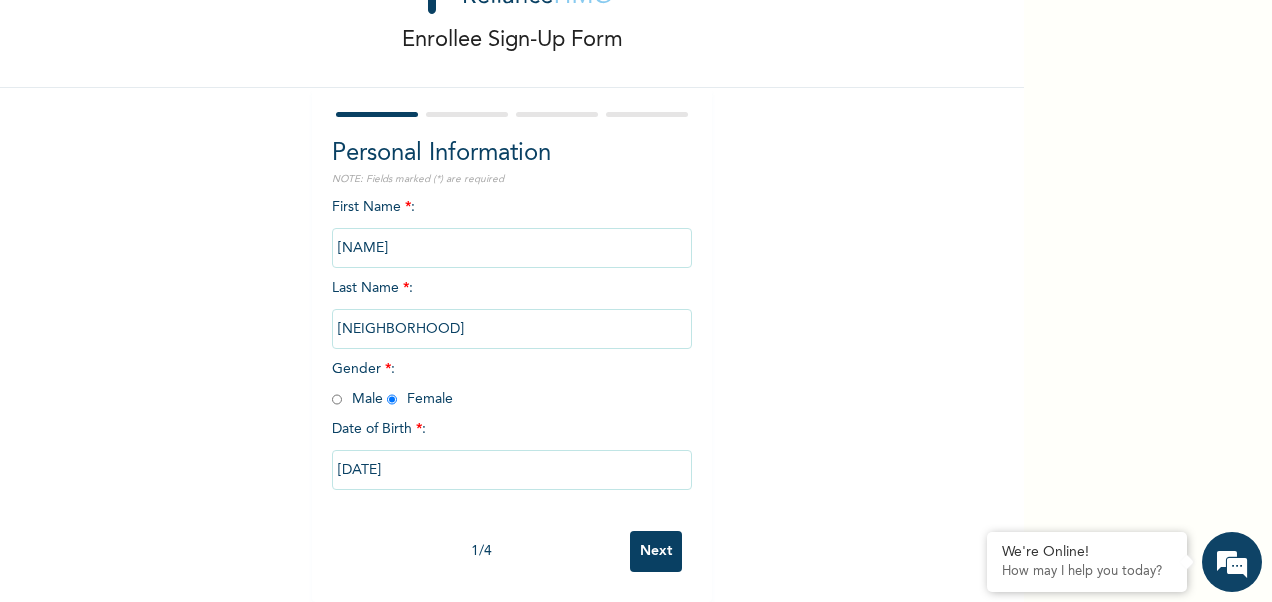 scroll, scrollTop: 104, scrollLeft: 0, axis: vertical 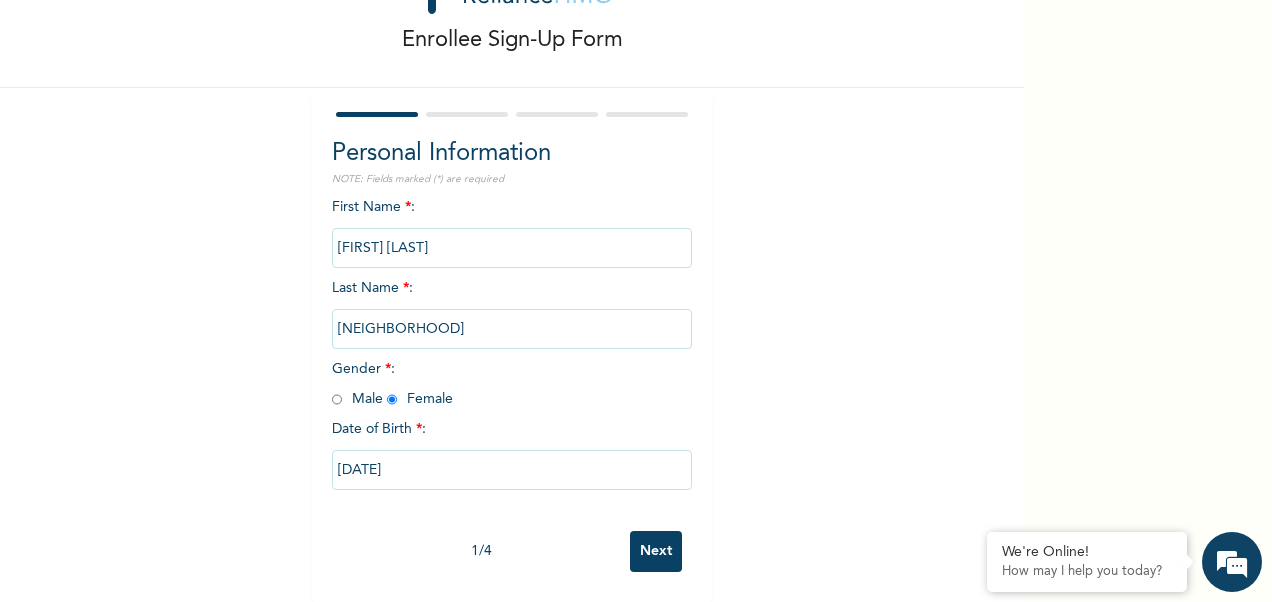 type on "[FIRST] [LAST]" 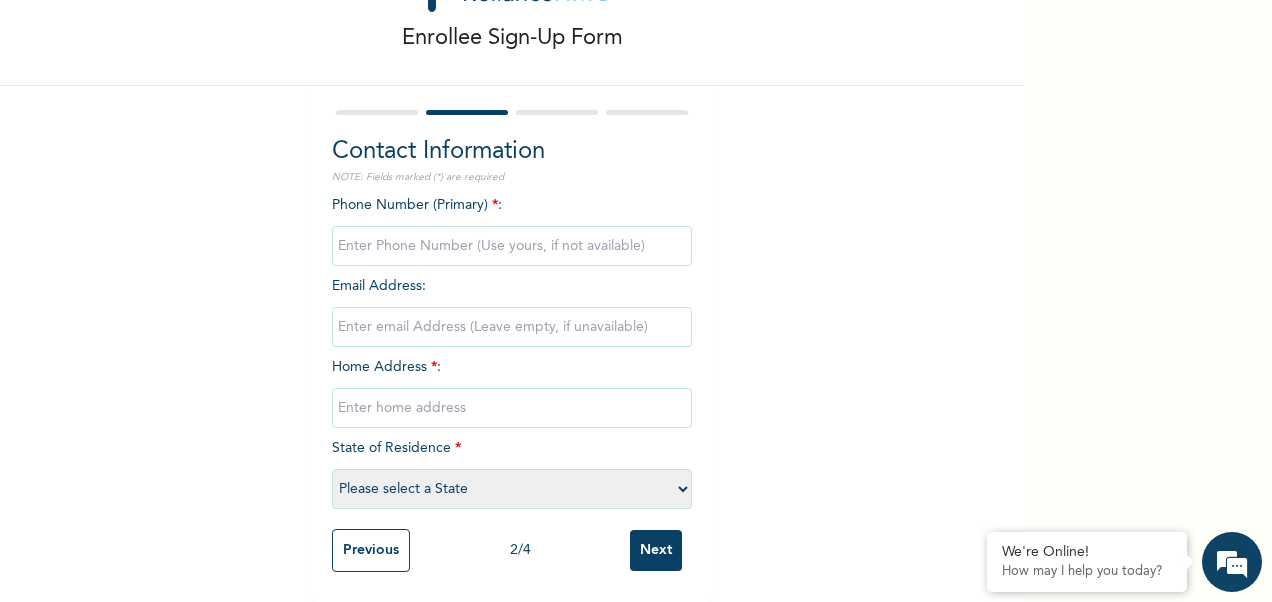 click at bounding box center [512, 246] 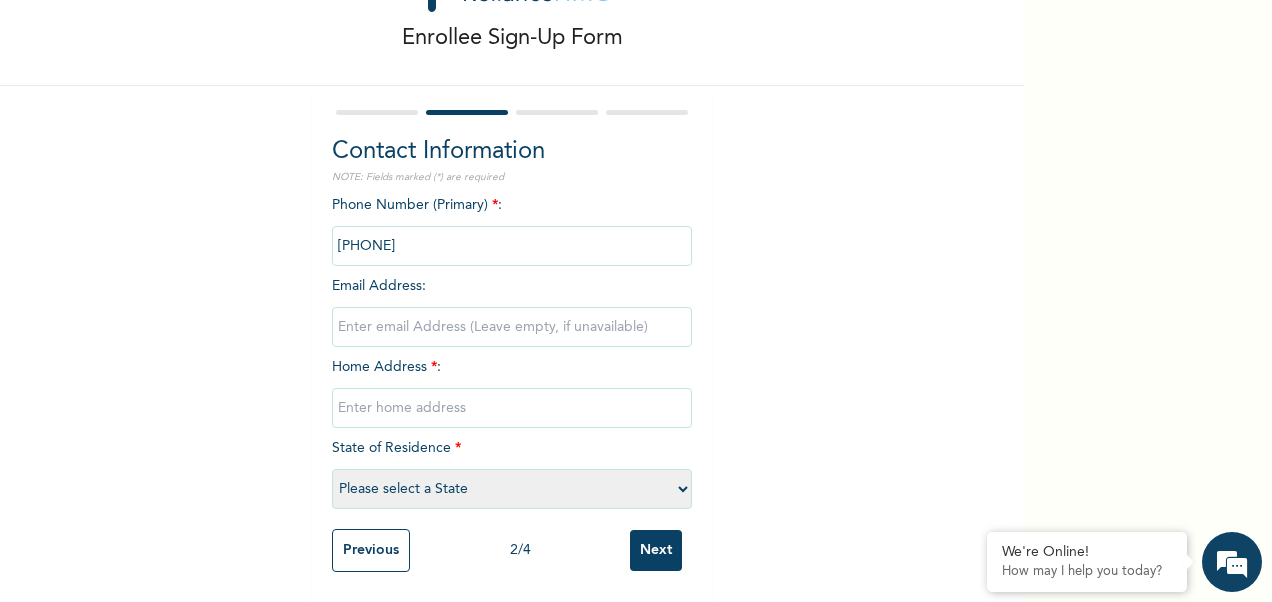 type on "[PHONE]" 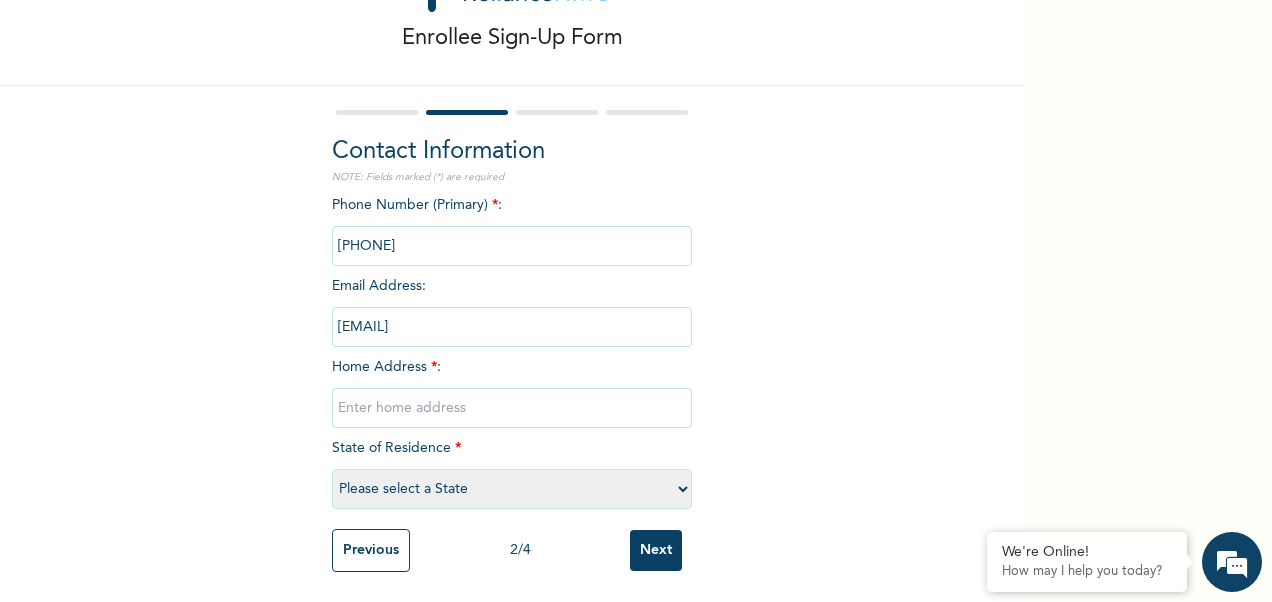 type on "[EMAIL]" 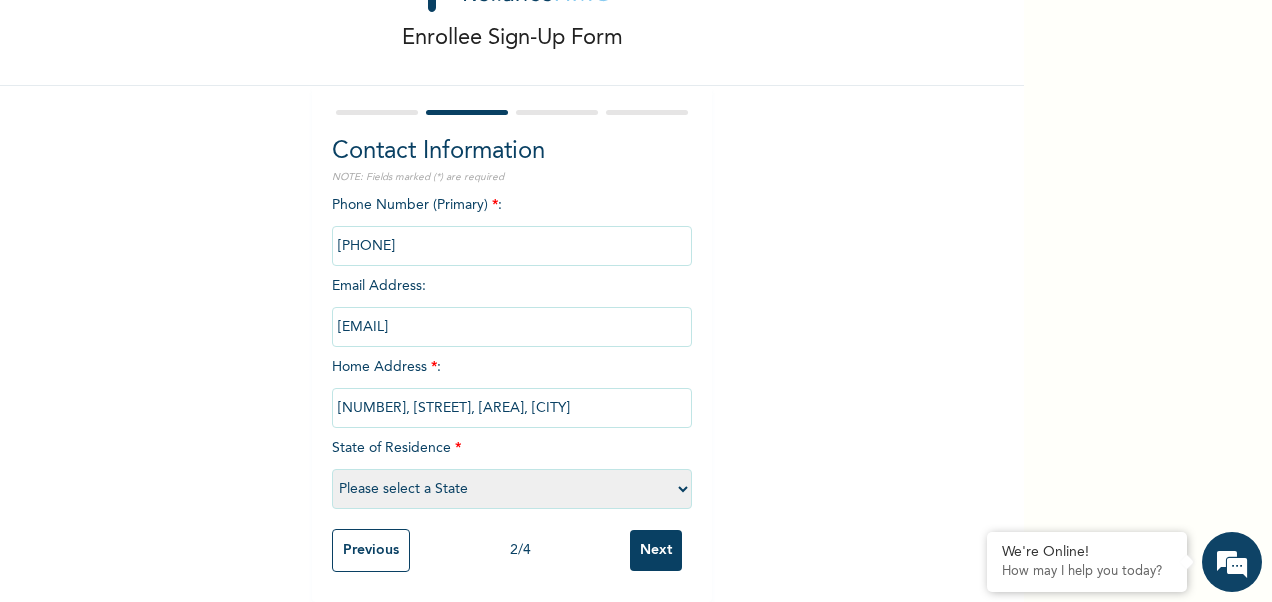 type on "[NUMBER], [STREET], [AREA], [CITY]" 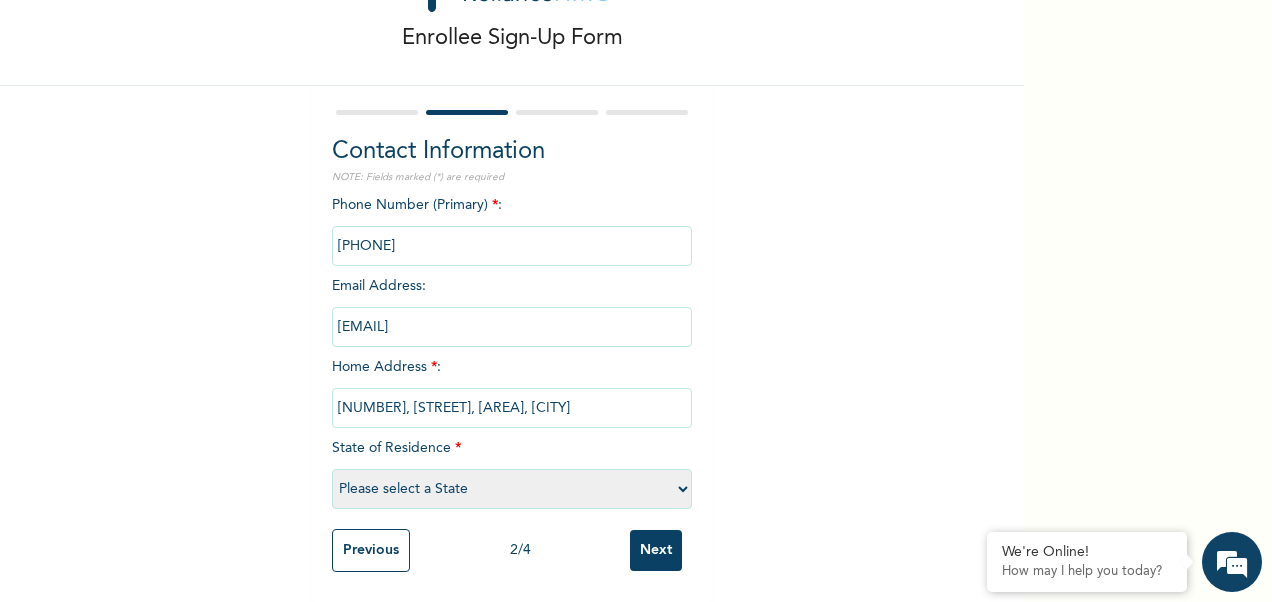 click on "Please select a State Abia Abuja (FCT) Adamawa Akwa Ibom Anambra Bauchi Bayelsa Benue Borno Cross River Delta Ebonyi Edo Ekiti Enugu Gombe Imo Jigawa Kaduna Kano Katsina Kebbi Kogi Kwara Lagos Nasarawa Niger Ogun Ondo Osun Oyo Plateau Rivers Sokoto Taraba Yobe Zamfara" at bounding box center [512, 489] 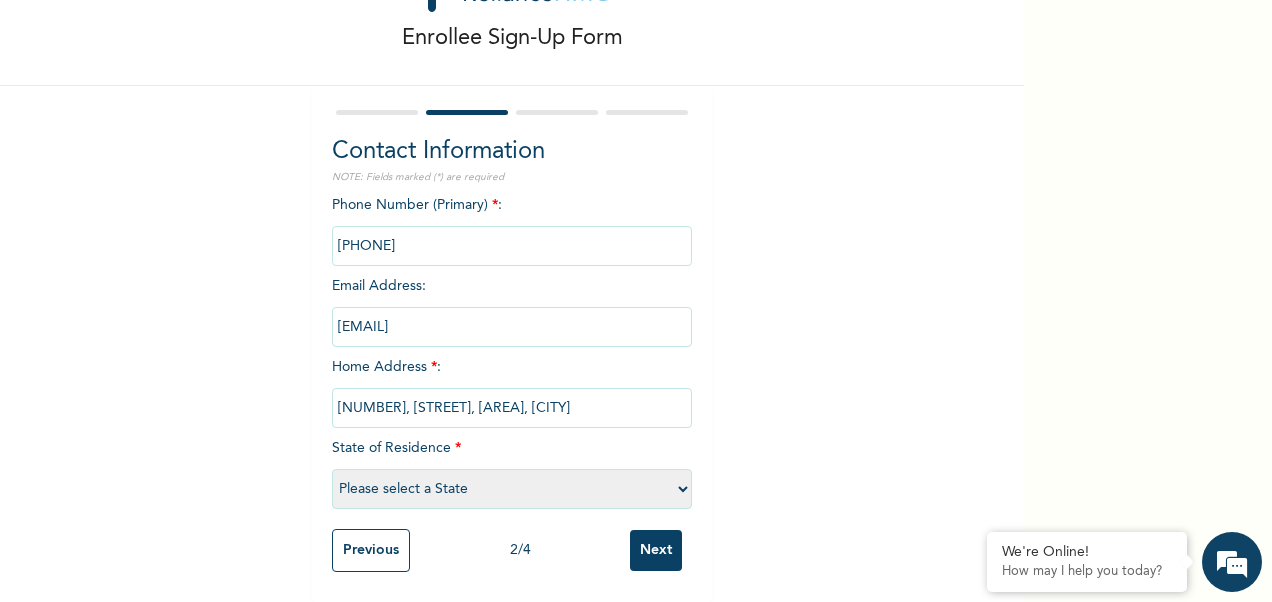 select on "25" 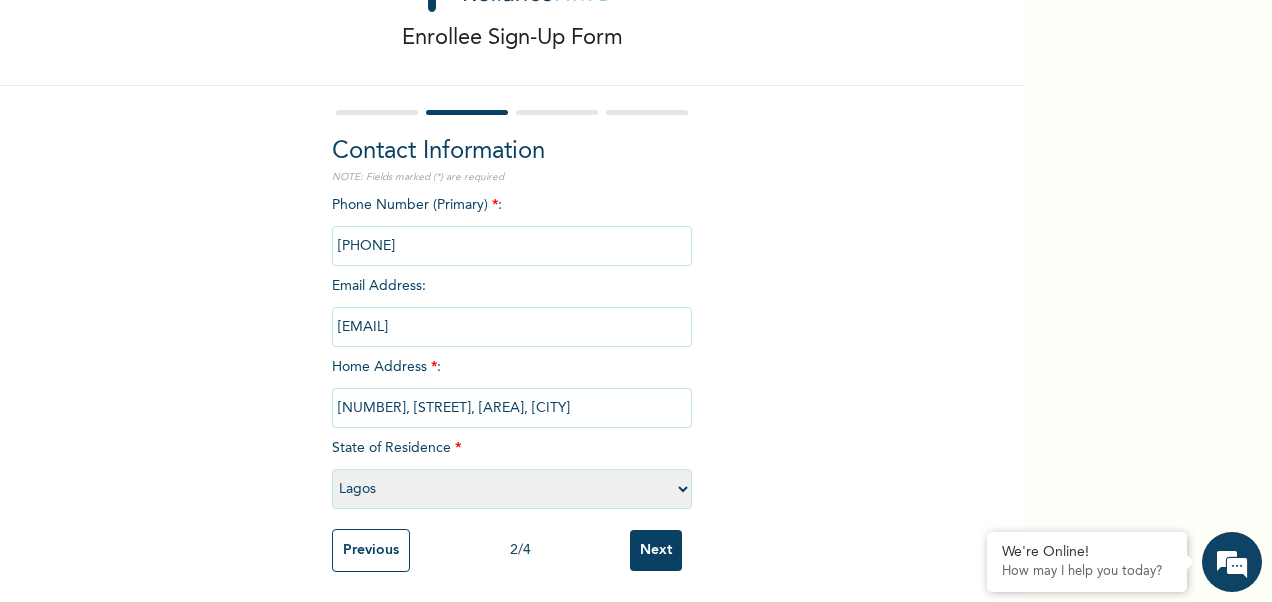 click on "Please select a State Abia Abuja (FCT) Adamawa Akwa Ibom Anambra Bauchi Bayelsa Benue Borno Cross River Delta Ebonyi Edo Ekiti Enugu Gombe Imo Jigawa Kaduna Kano Katsina Kebbi Kogi Kwara Lagos Nasarawa Niger Ogun Ondo Osun Oyo Plateau Rivers Sokoto Taraba Yobe Zamfara" at bounding box center [512, 489] 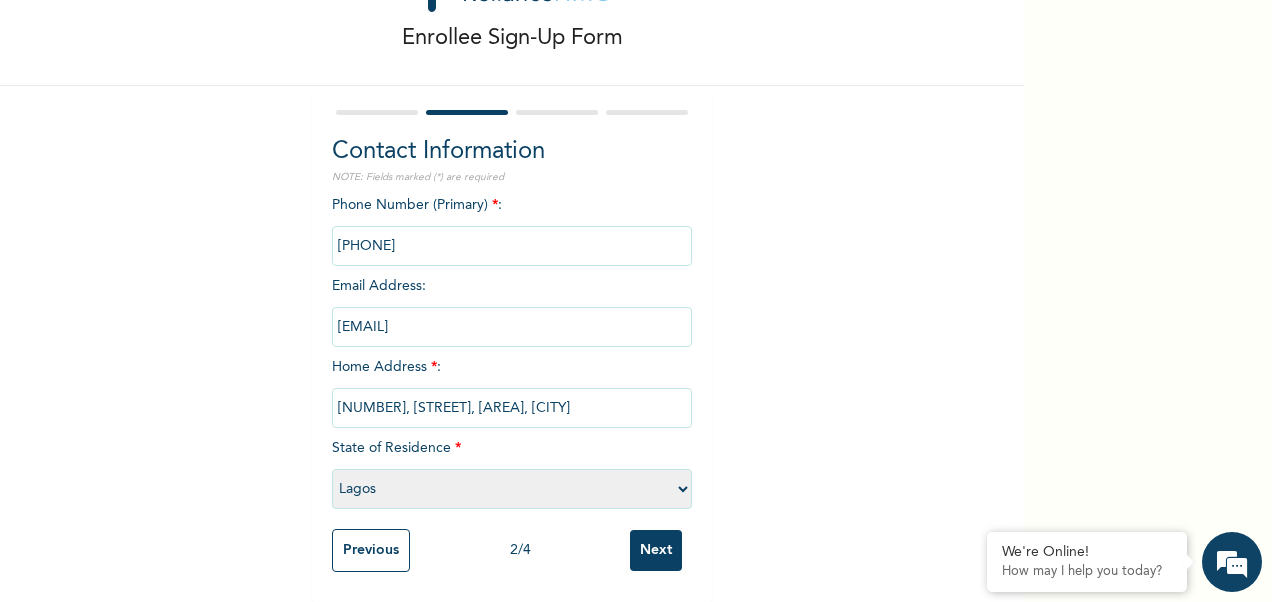 scroll, scrollTop: 106, scrollLeft: 0, axis: vertical 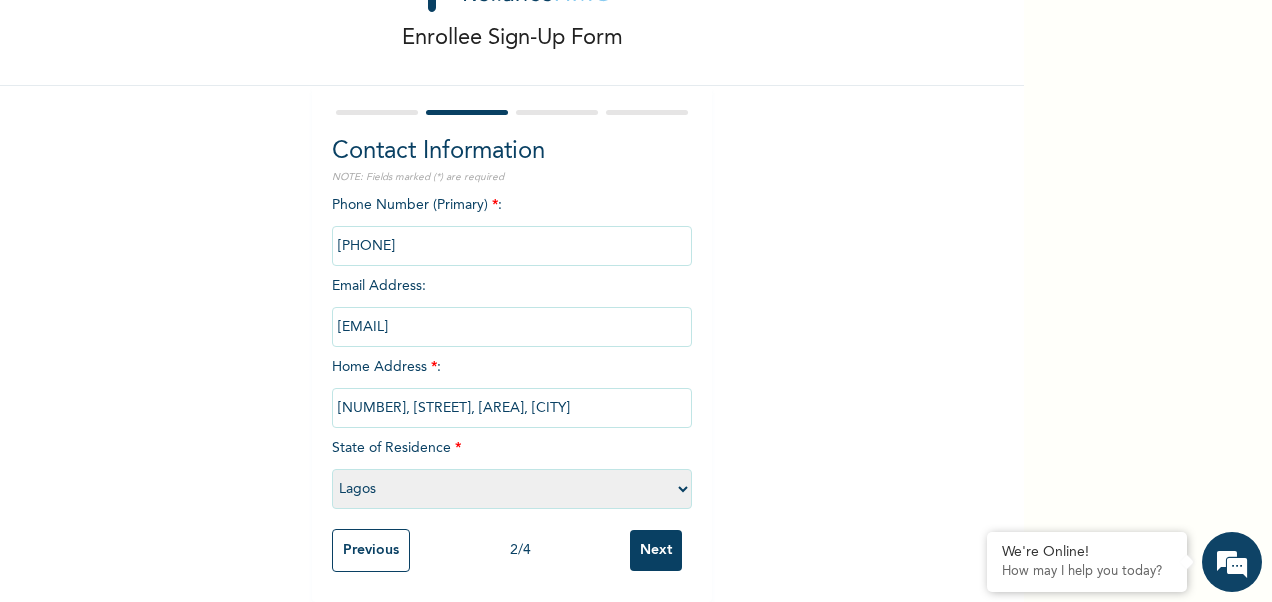 click on "Next" at bounding box center (656, 550) 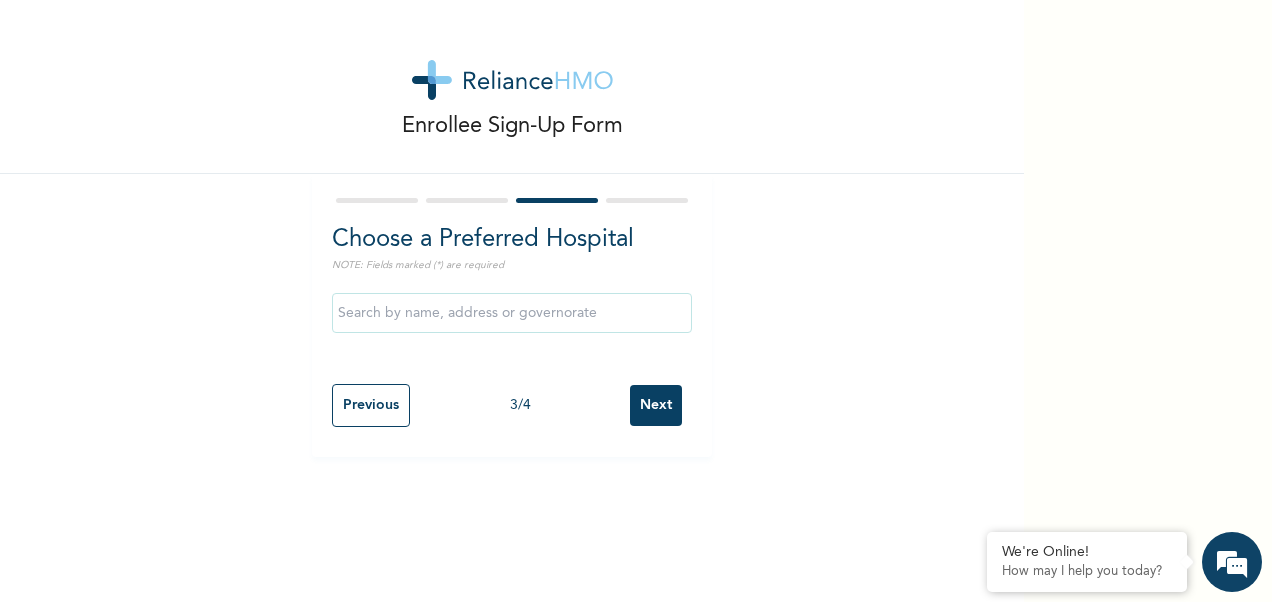 scroll, scrollTop: 0, scrollLeft: 0, axis: both 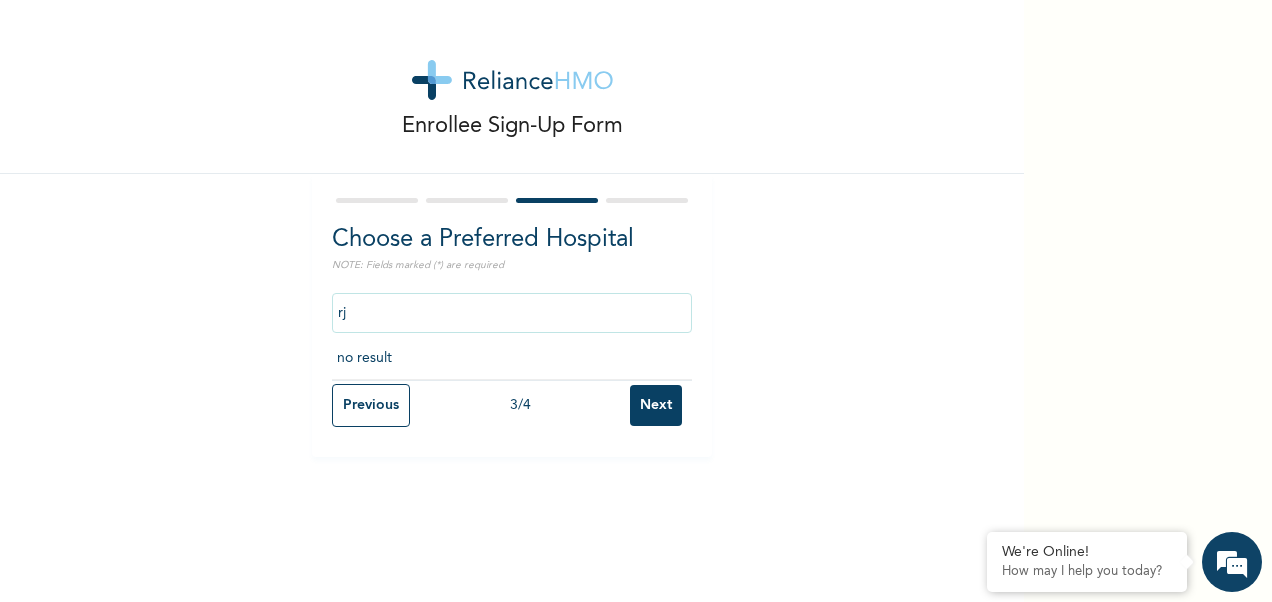 type on "r" 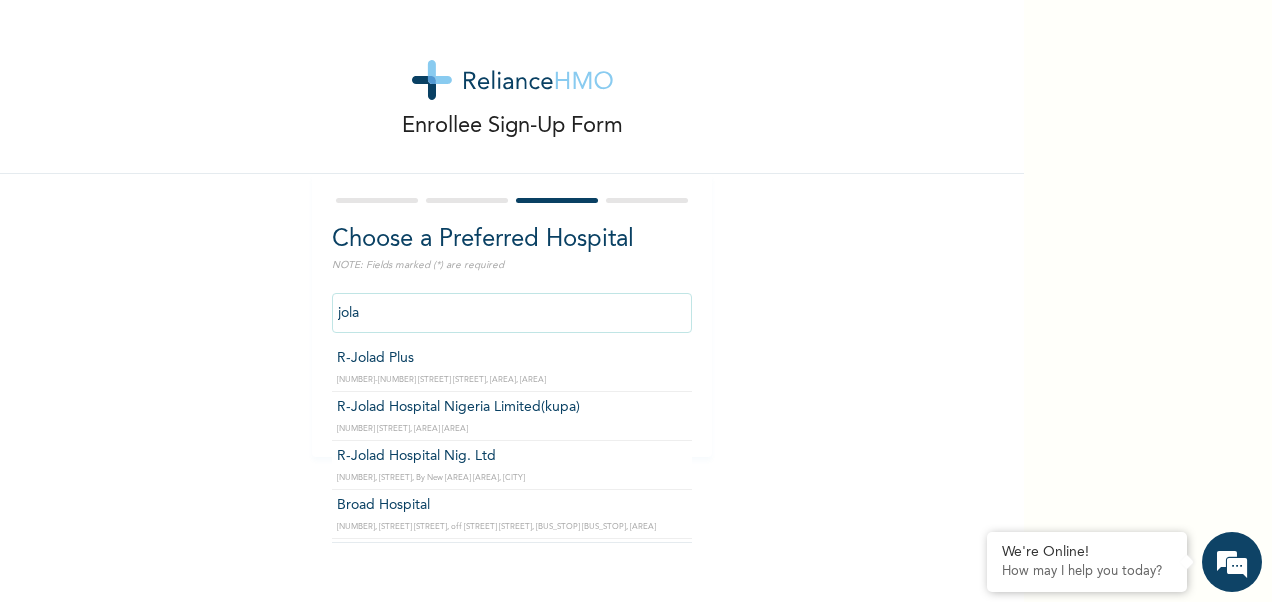 type on "R-Jolad Plus" 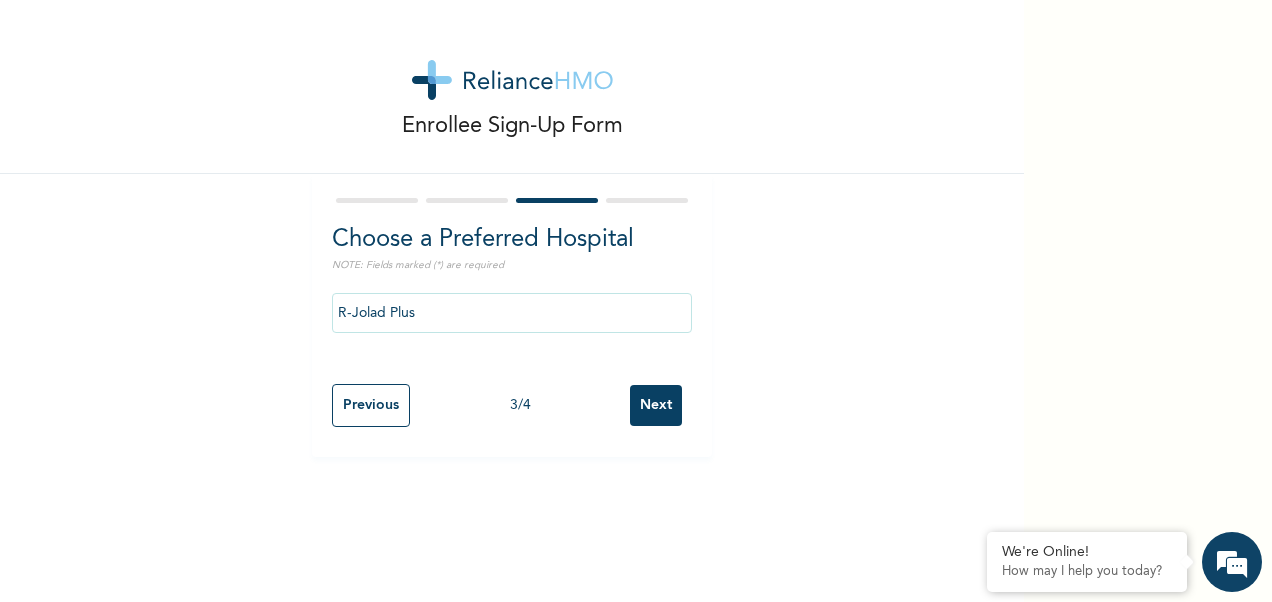click on "Next" at bounding box center [656, 405] 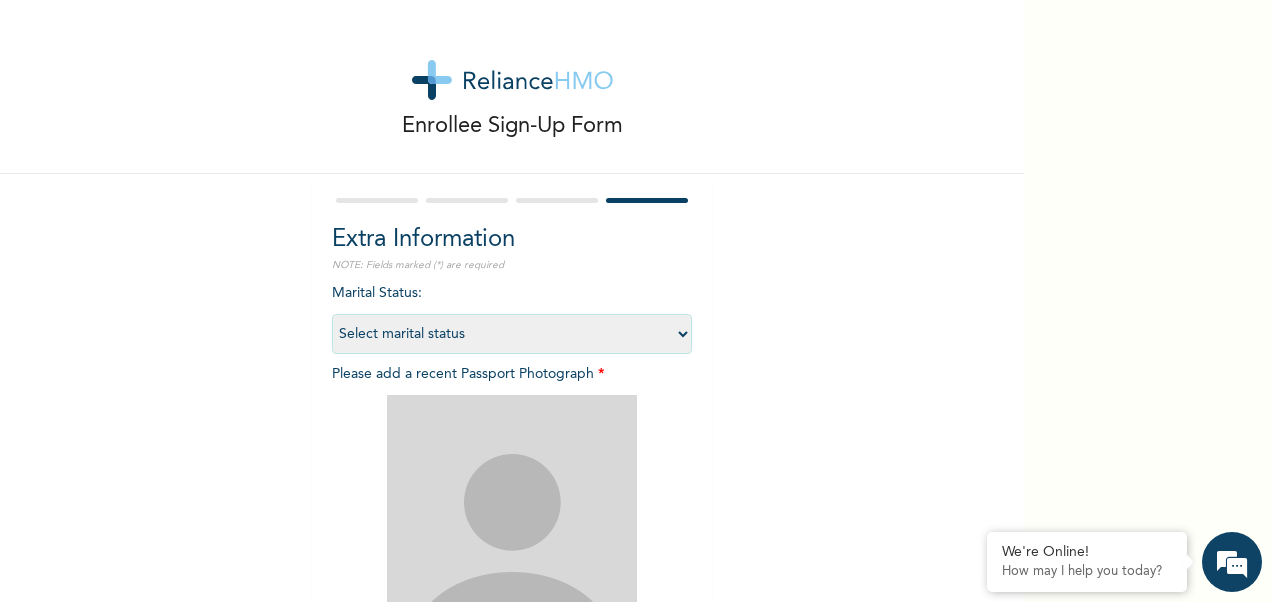 click on "Select marital status Single Married Divorced Widow/Widower" at bounding box center (512, 334) 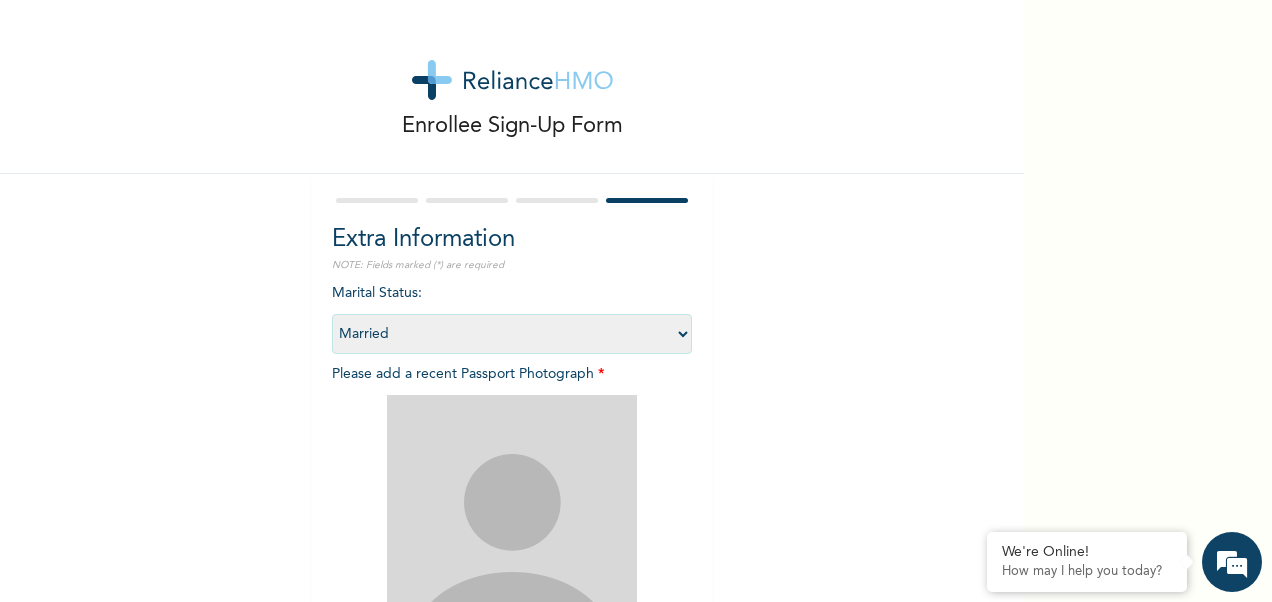 click on "Select marital status Single Married Divorced Widow/Widower" at bounding box center (512, 334) 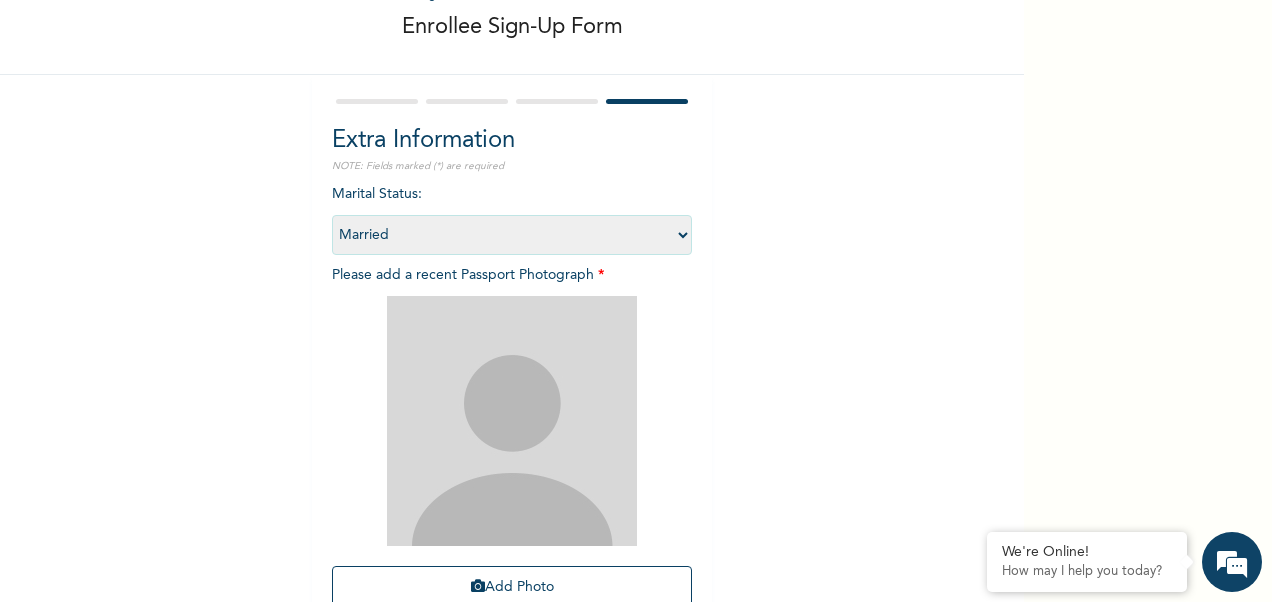 scroll, scrollTop: 102, scrollLeft: 0, axis: vertical 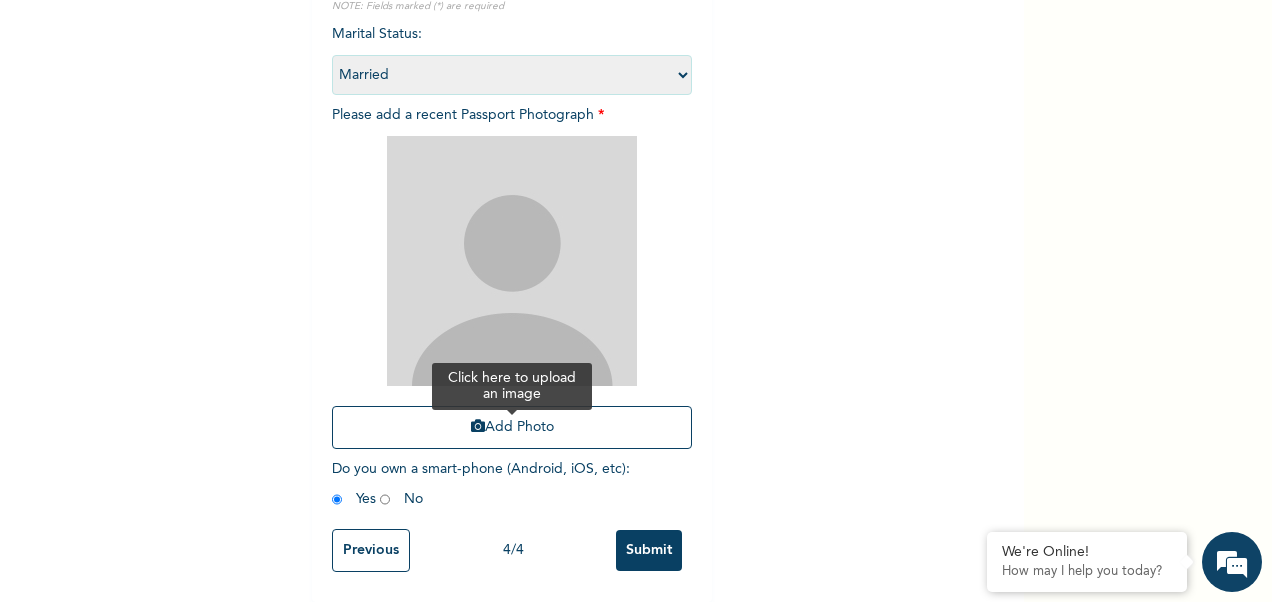 click on "Add Photo" at bounding box center (512, 427) 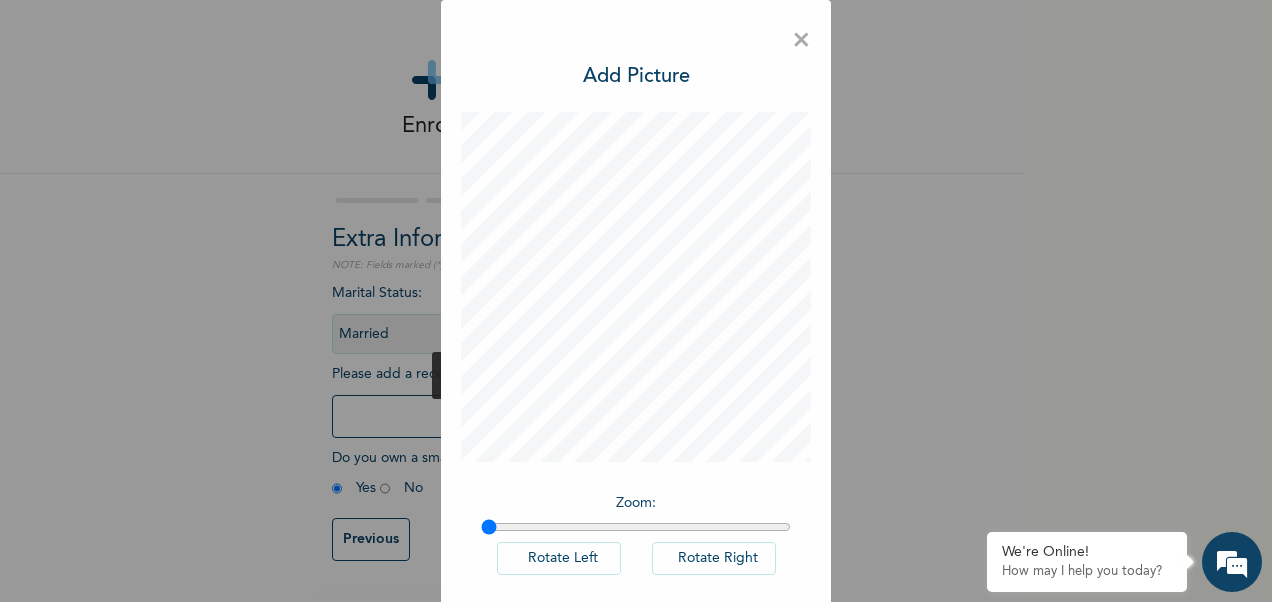 scroll, scrollTop: 6, scrollLeft: 0, axis: vertical 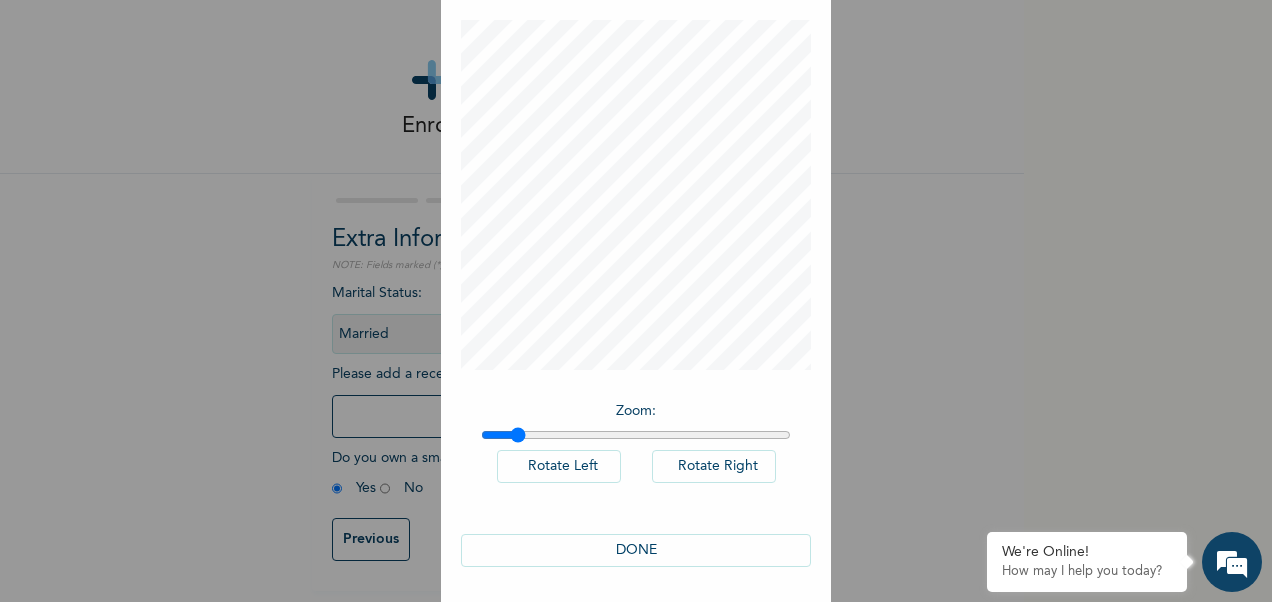 drag, startPoint x: 479, startPoint y: 435, endPoint x: 510, endPoint y: 433, distance: 31.06445 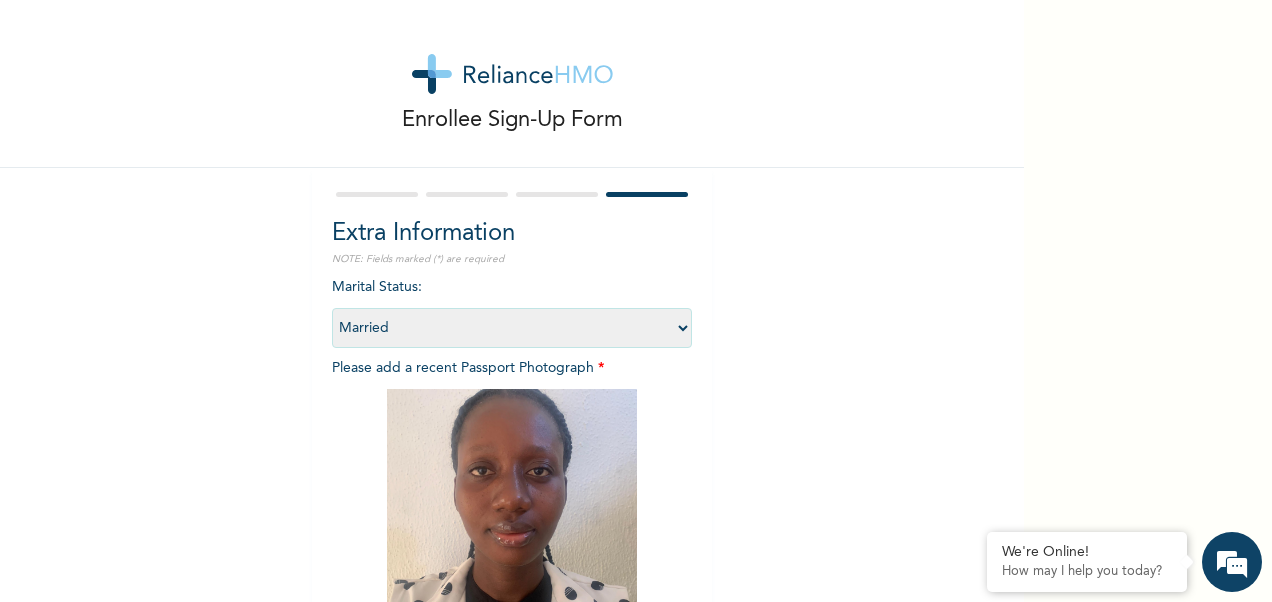 scroll, scrollTop: 276, scrollLeft: 0, axis: vertical 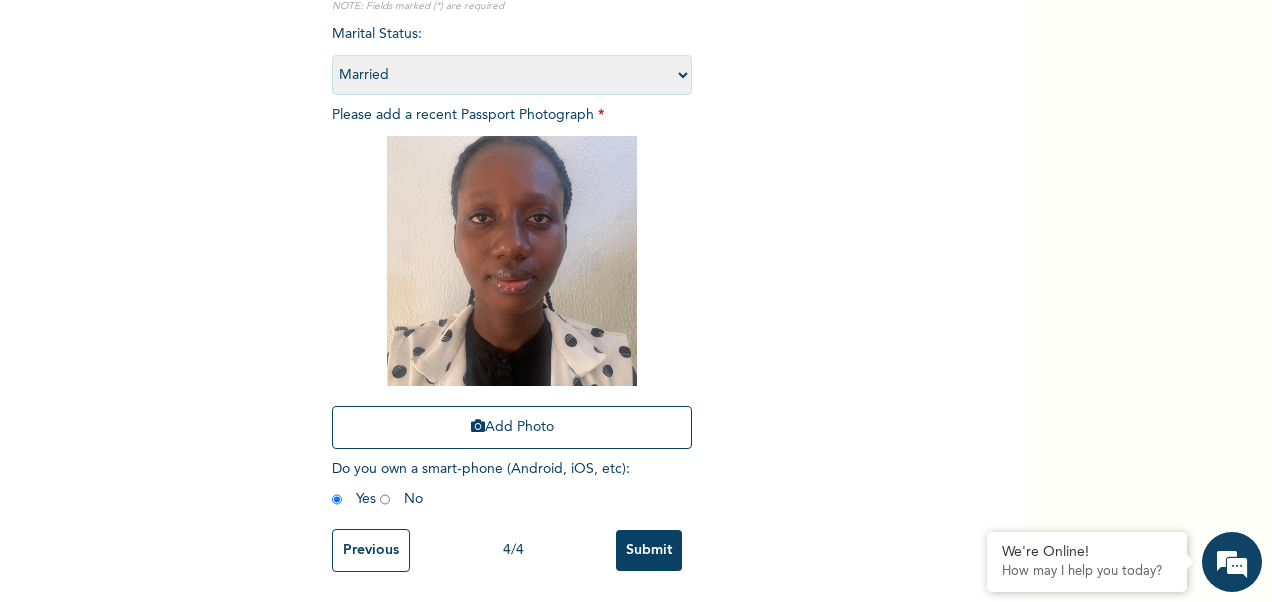 click on "Submit" at bounding box center (649, 550) 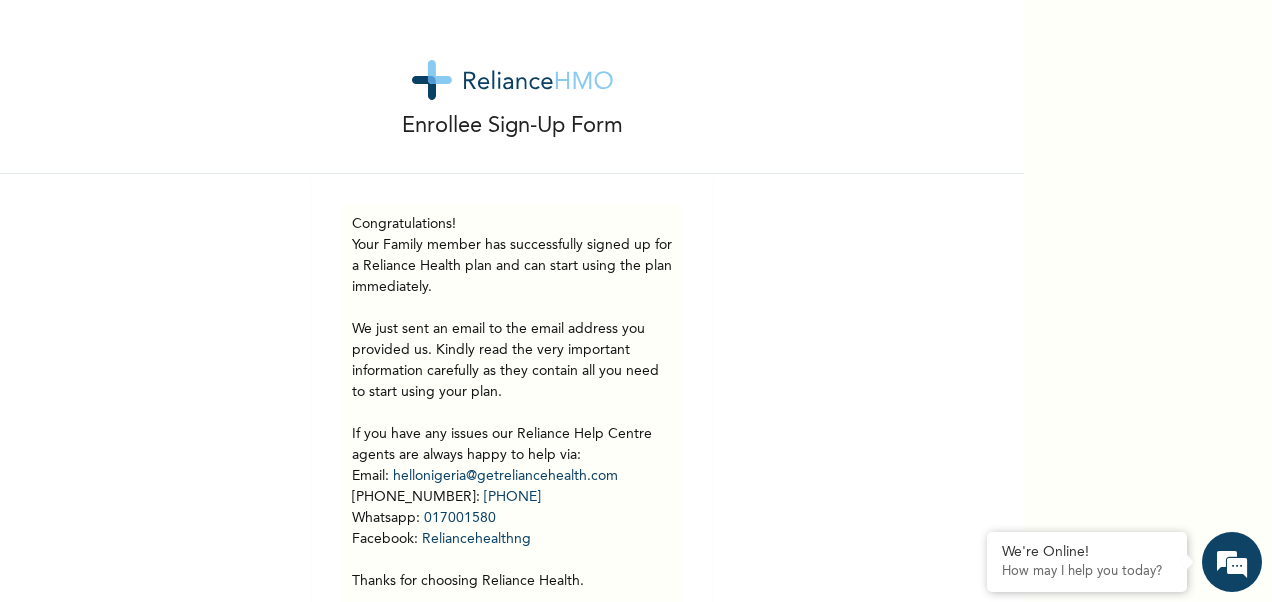 scroll, scrollTop: 102, scrollLeft: 0, axis: vertical 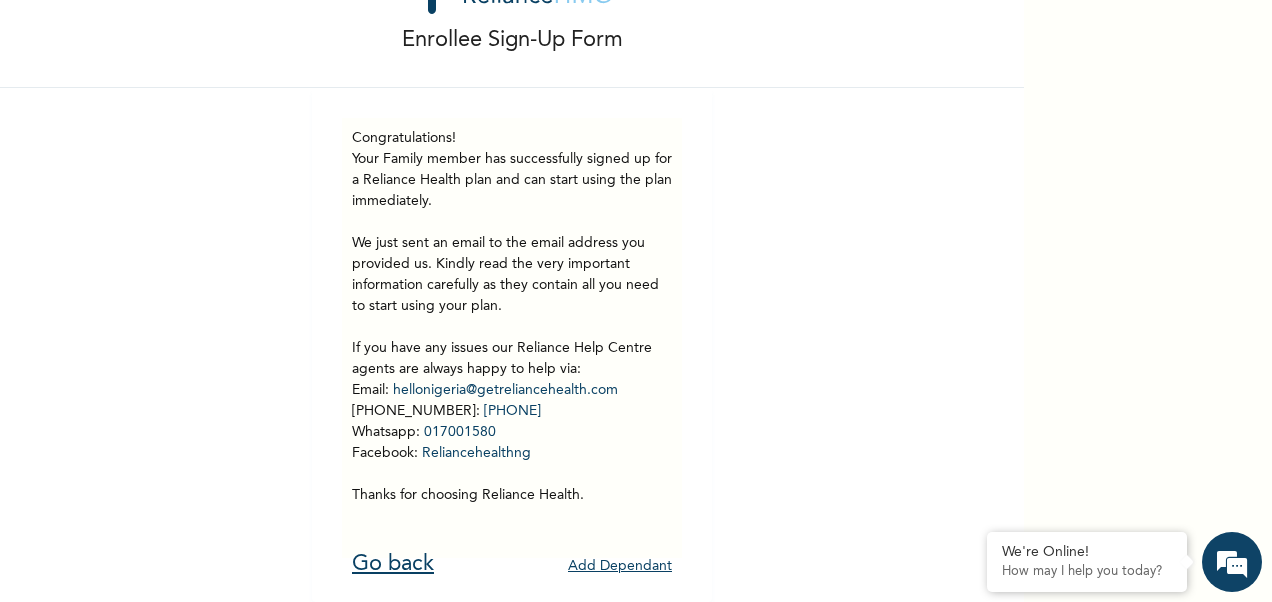 click on "Go back" at bounding box center (393, 564) 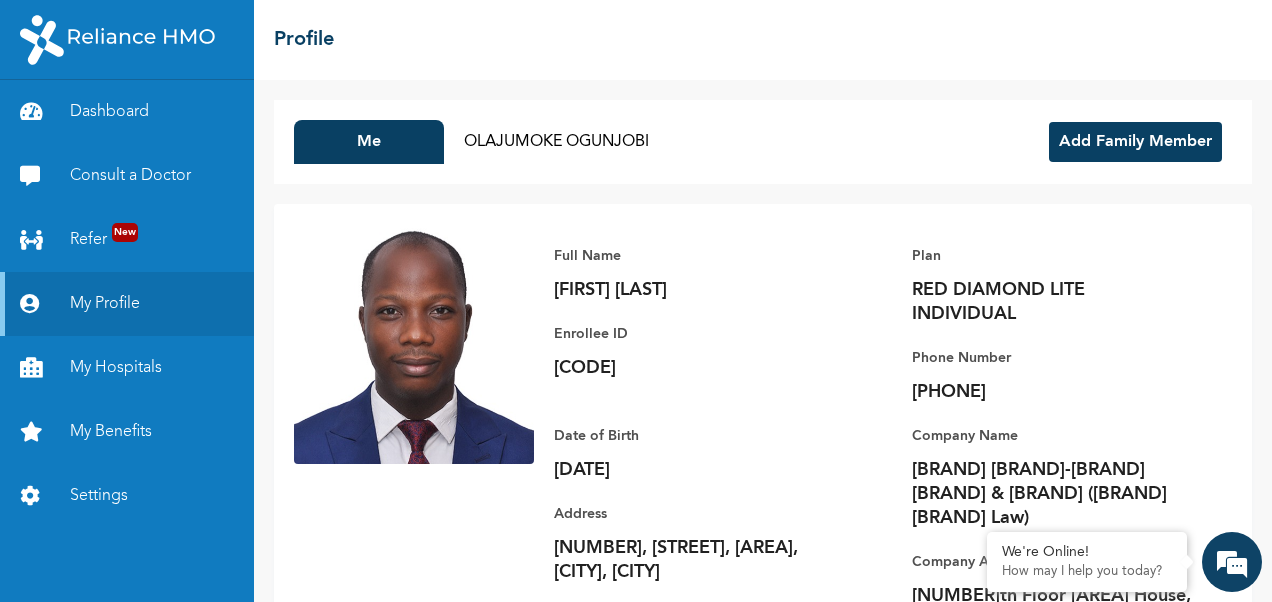 scroll, scrollTop: 110, scrollLeft: 0, axis: vertical 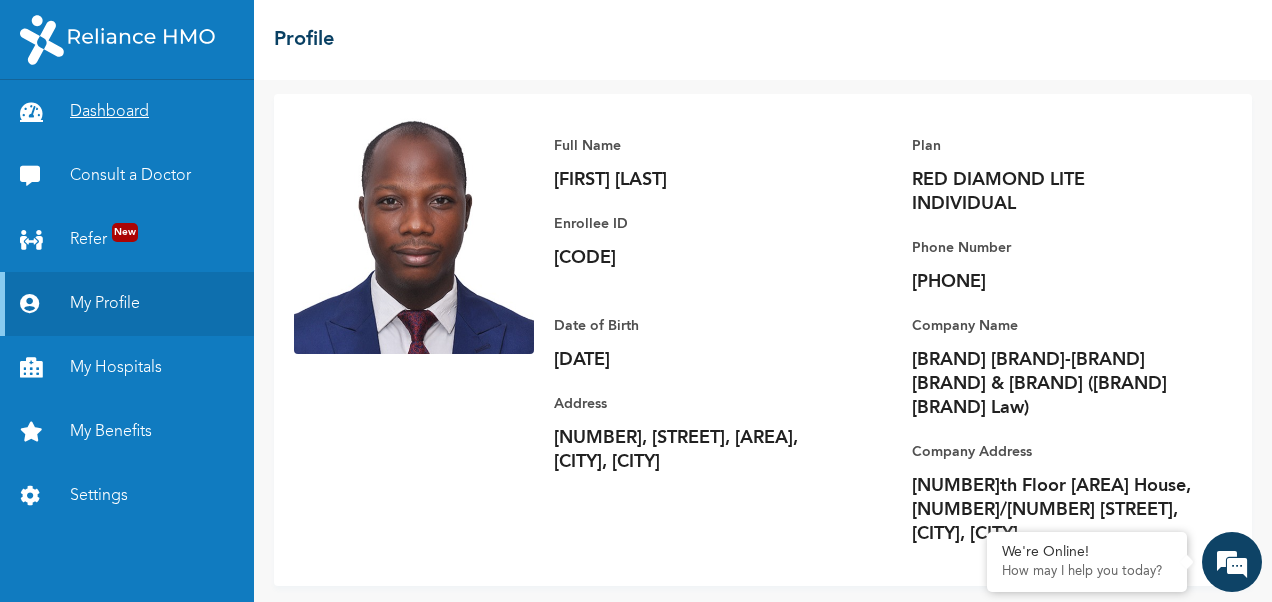 click on "Dashboard" at bounding box center [127, 112] 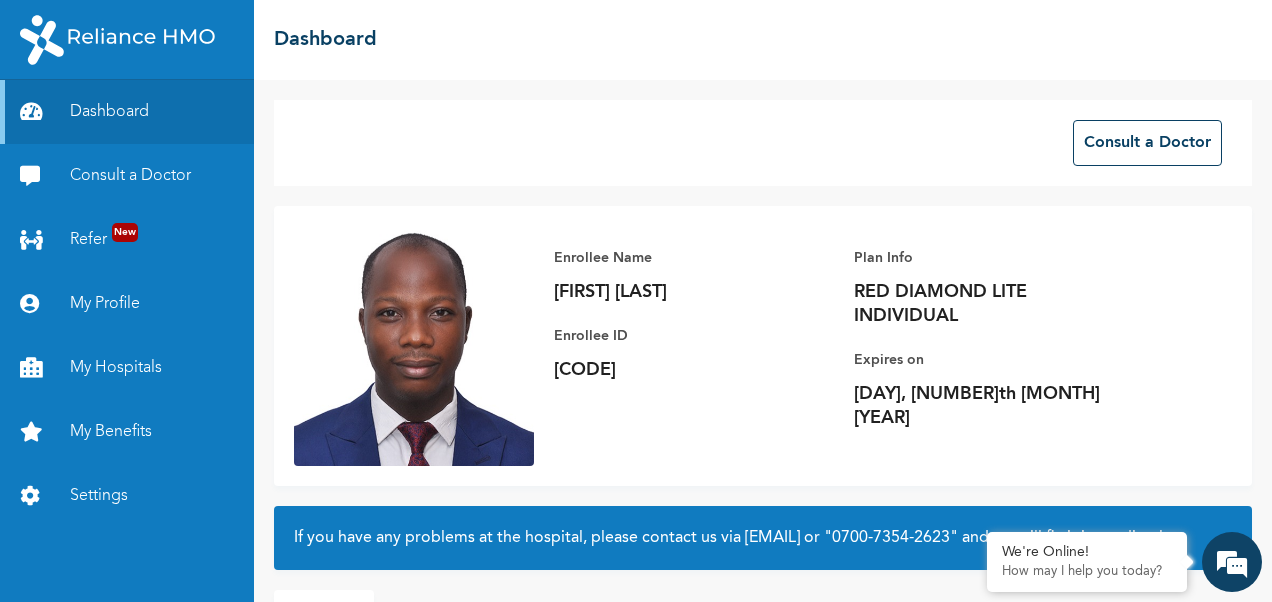 scroll, scrollTop: 172, scrollLeft: 0, axis: vertical 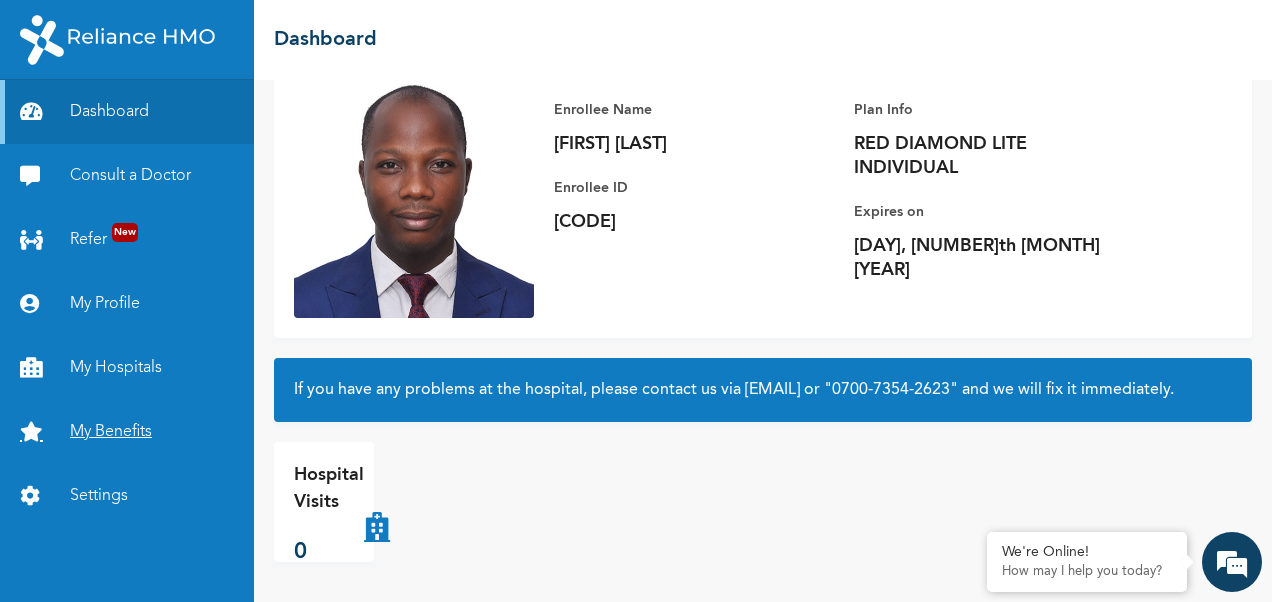 click on "My Benefits" at bounding box center (127, 432) 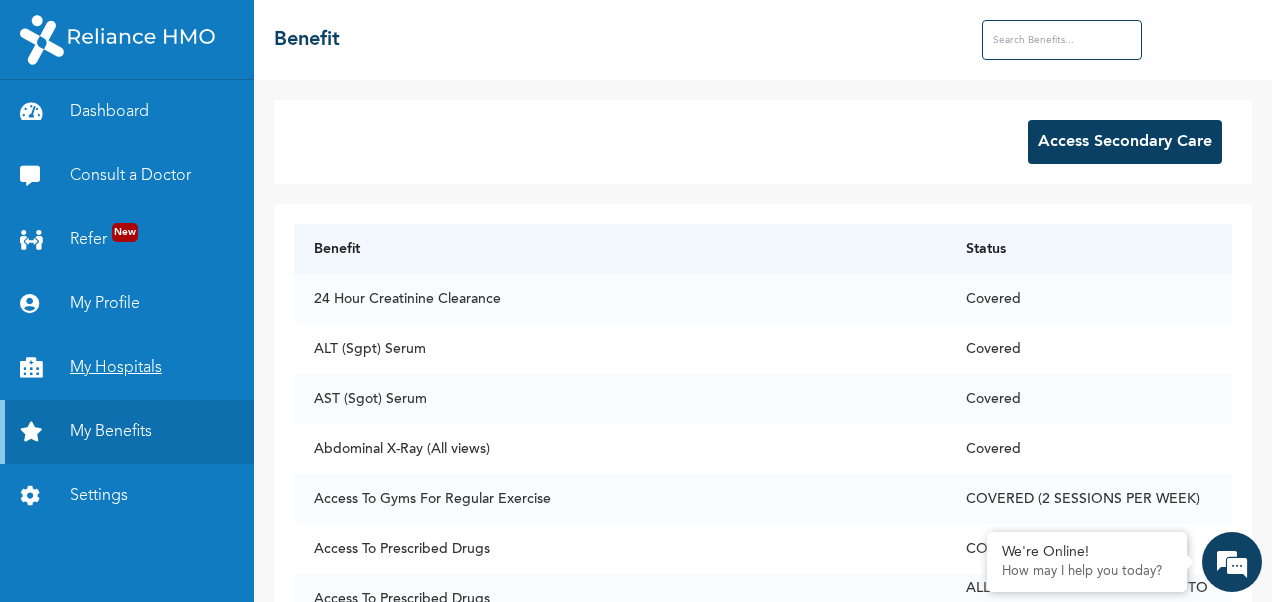 click on "My Hospitals" at bounding box center [127, 368] 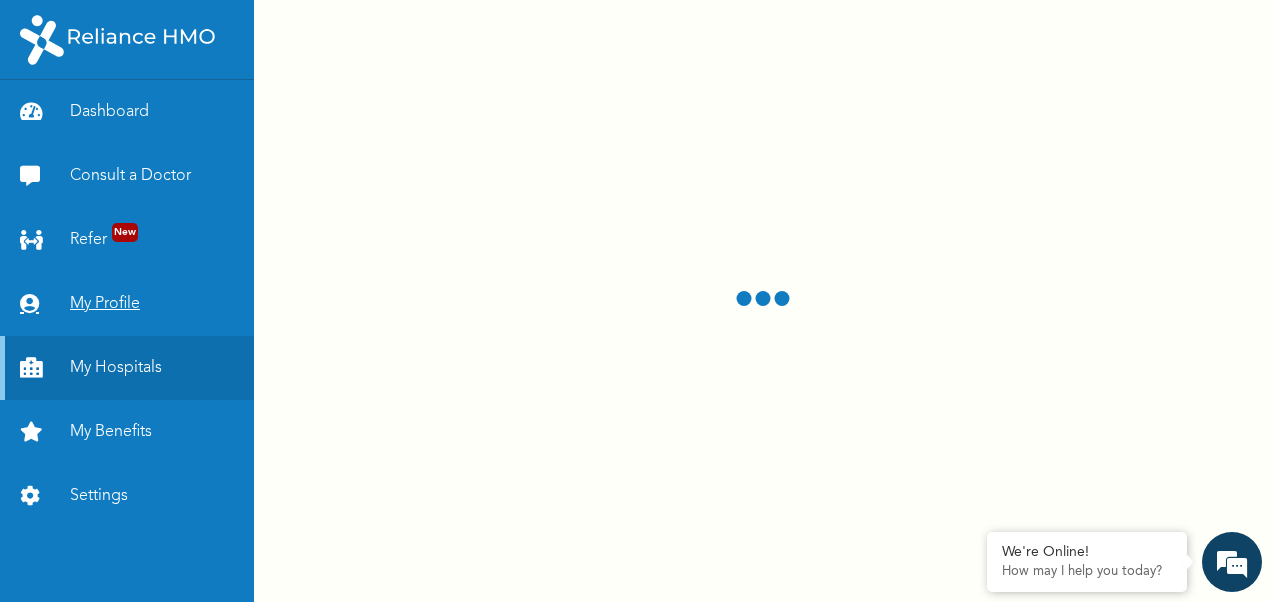 click on "My Profile" at bounding box center [127, 304] 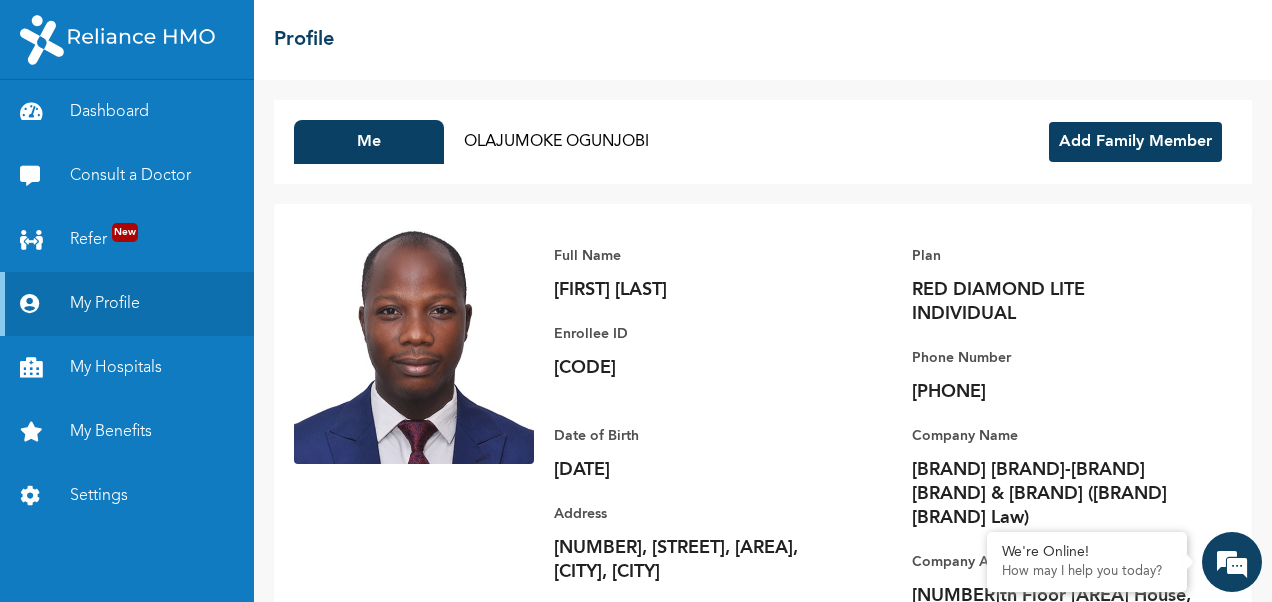 scroll, scrollTop: 110, scrollLeft: 0, axis: vertical 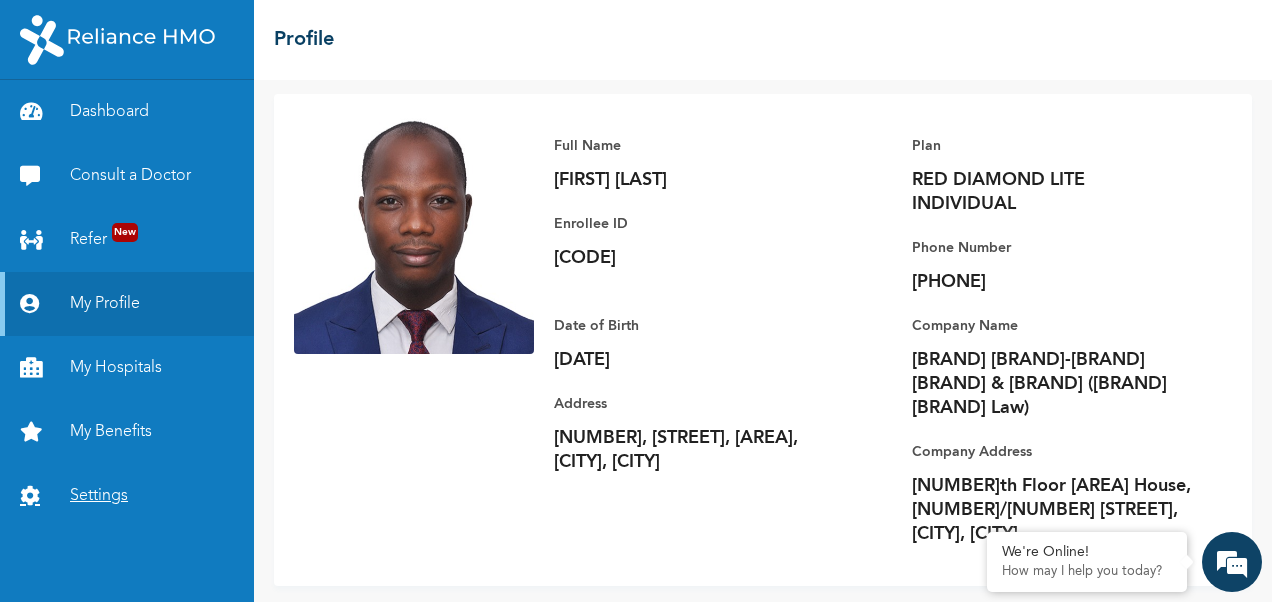 click on "Settings" at bounding box center [127, 496] 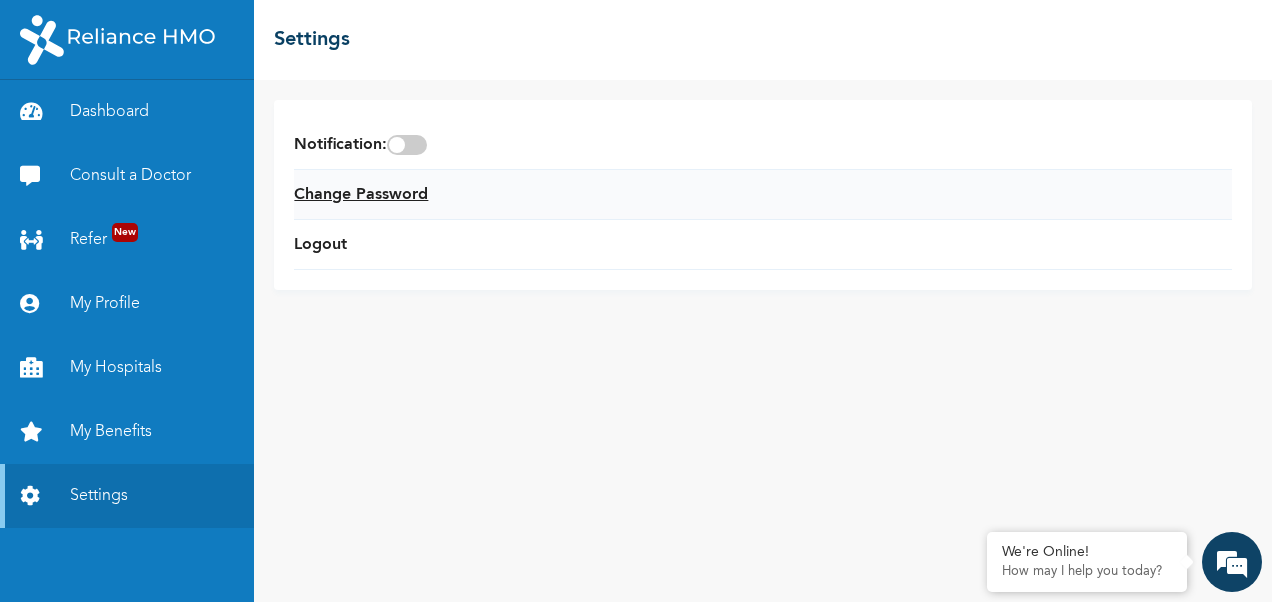 click on "Change Password" at bounding box center (361, 195) 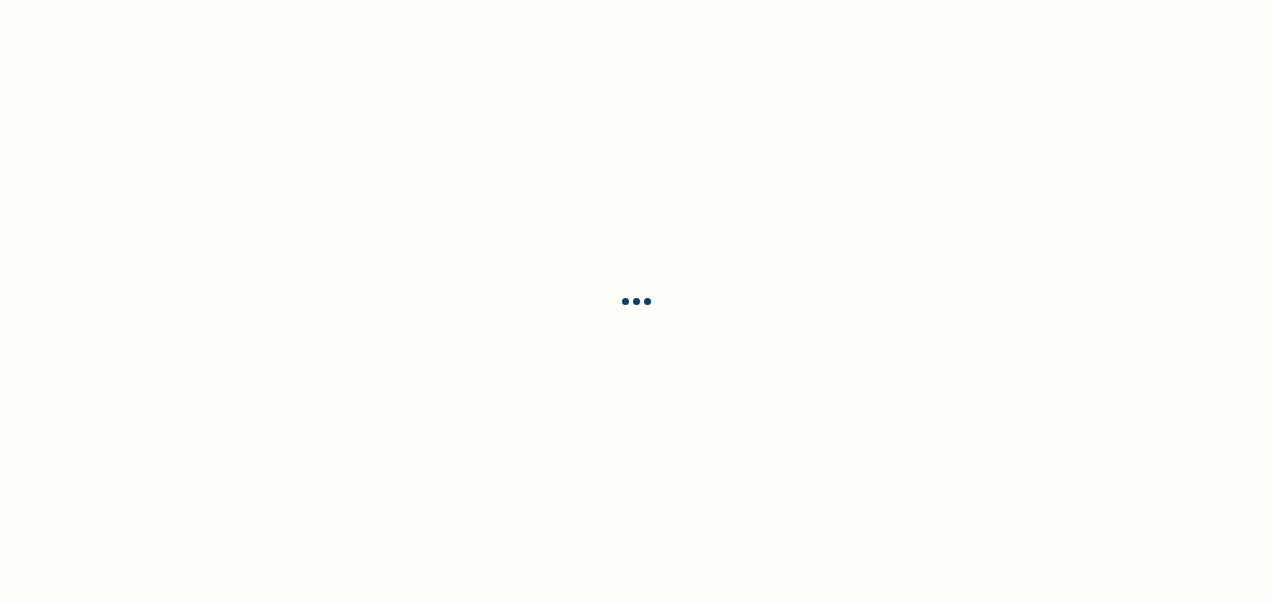 scroll, scrollTop: 0, scrollLeft: 0, axis: both 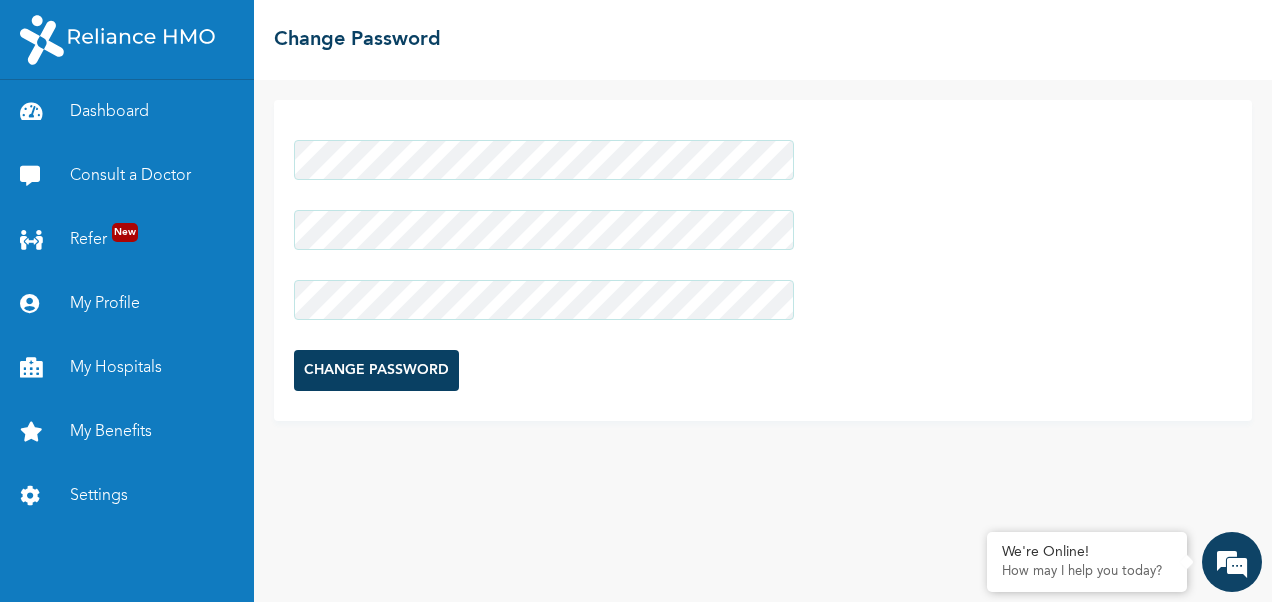 click on "CHANGE PASSWORD" at bounding box center (376, 370) 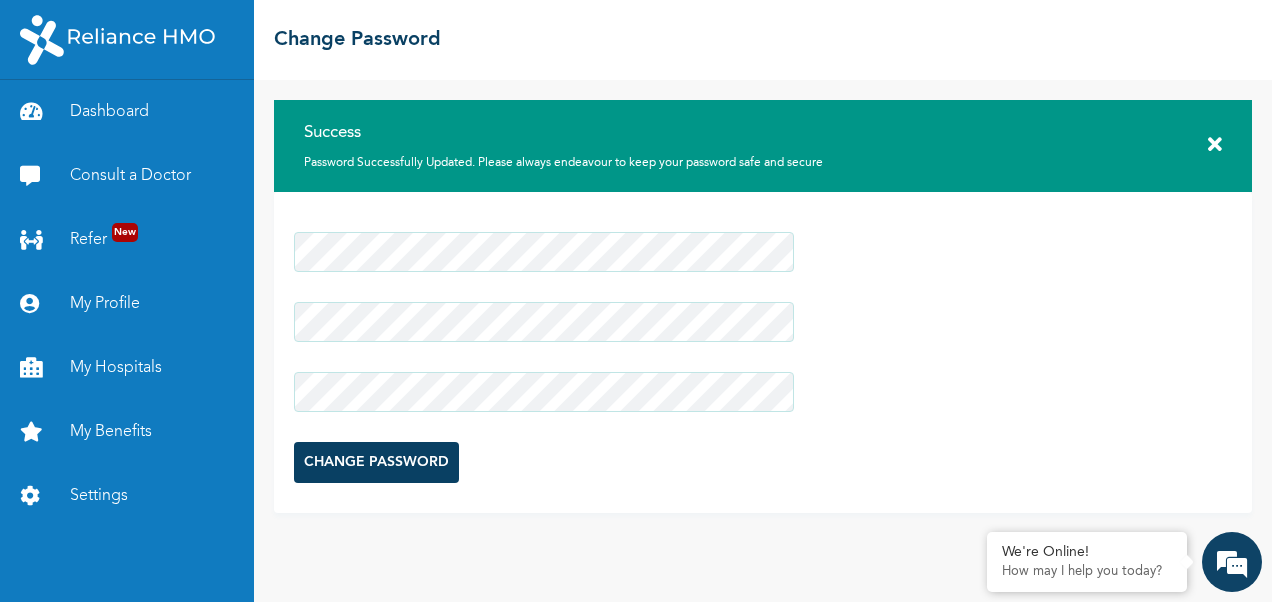 click at bounding box center [1215, 145] 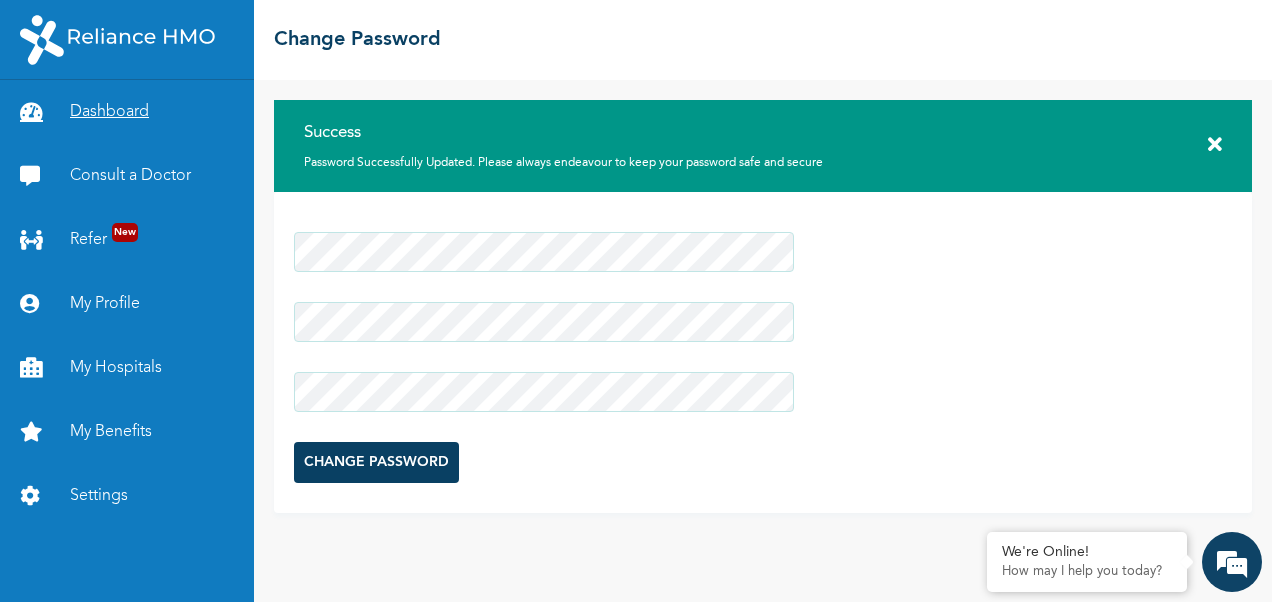 click on "Dashboard" at bounding box center [127, 112] 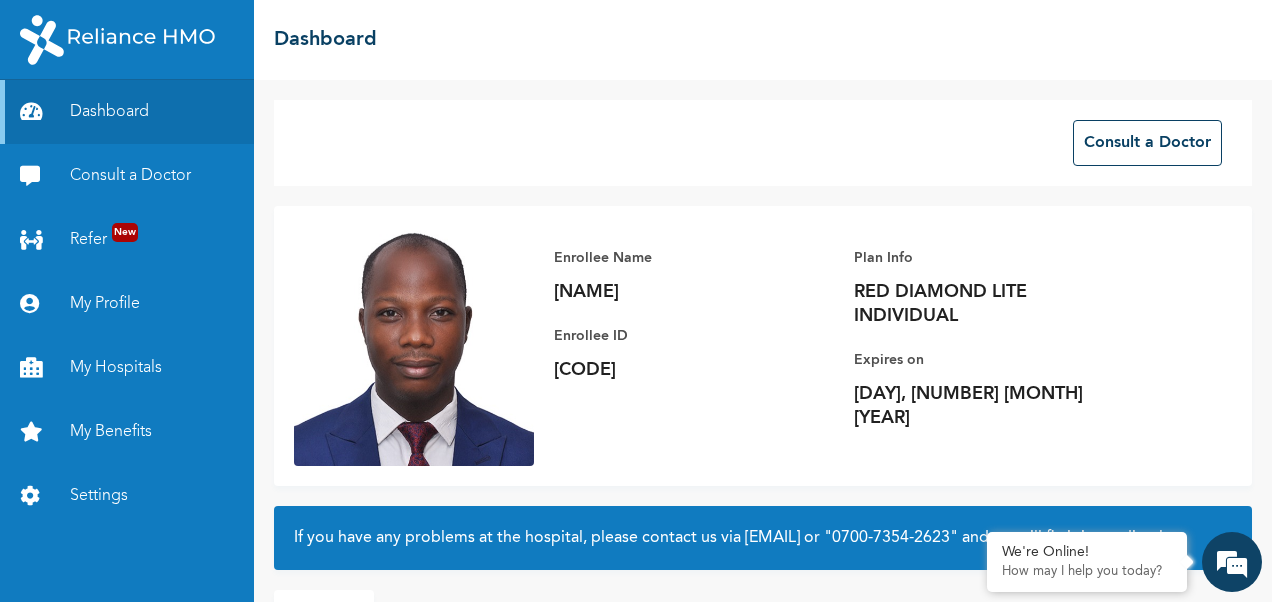 scroll, scrollTop: 172, scrollLeft: 0, axis: vertical 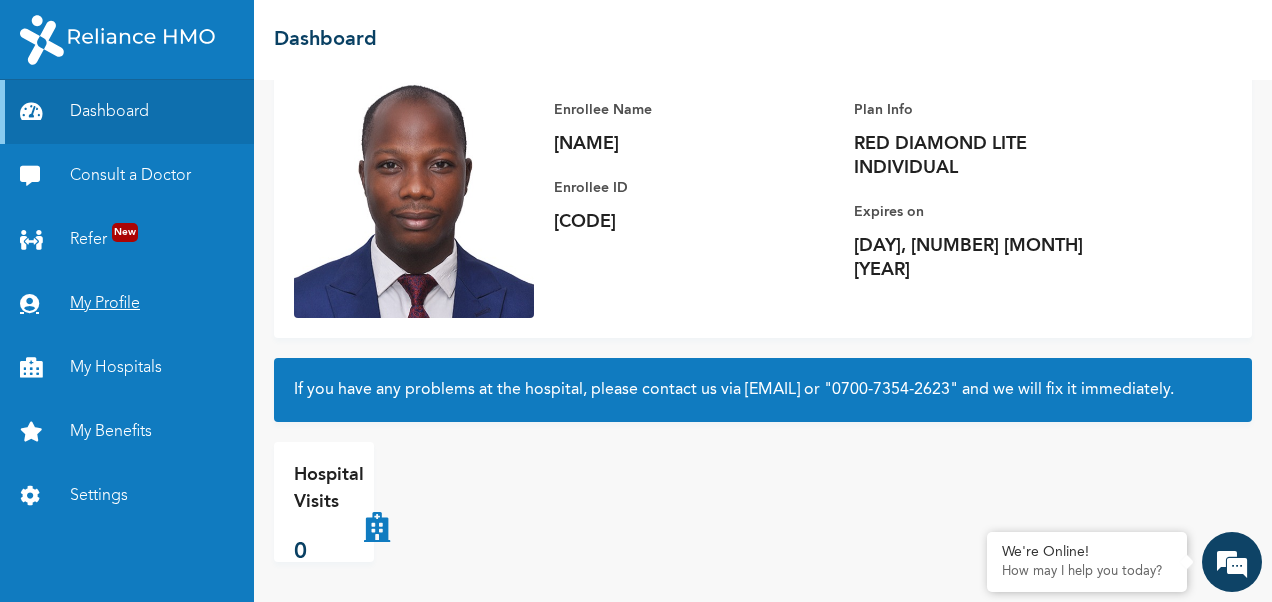click on "My Profile" at bounding box center (127, 304) 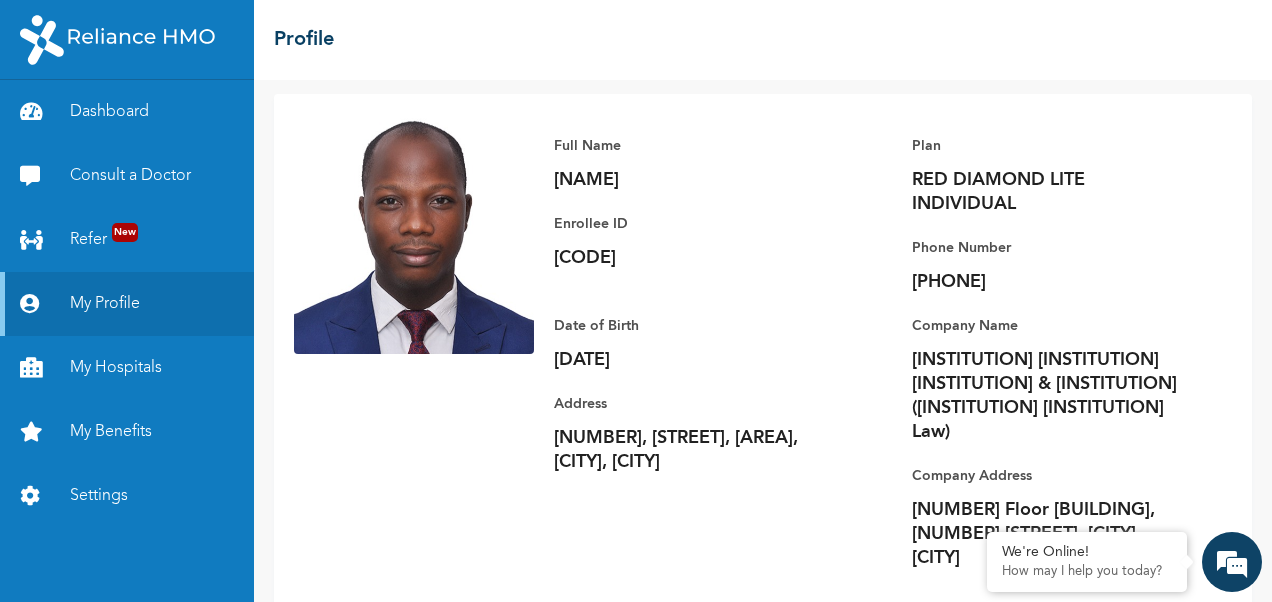 scroll, scrollTop: 0, scrollLeft: 0, axis: both 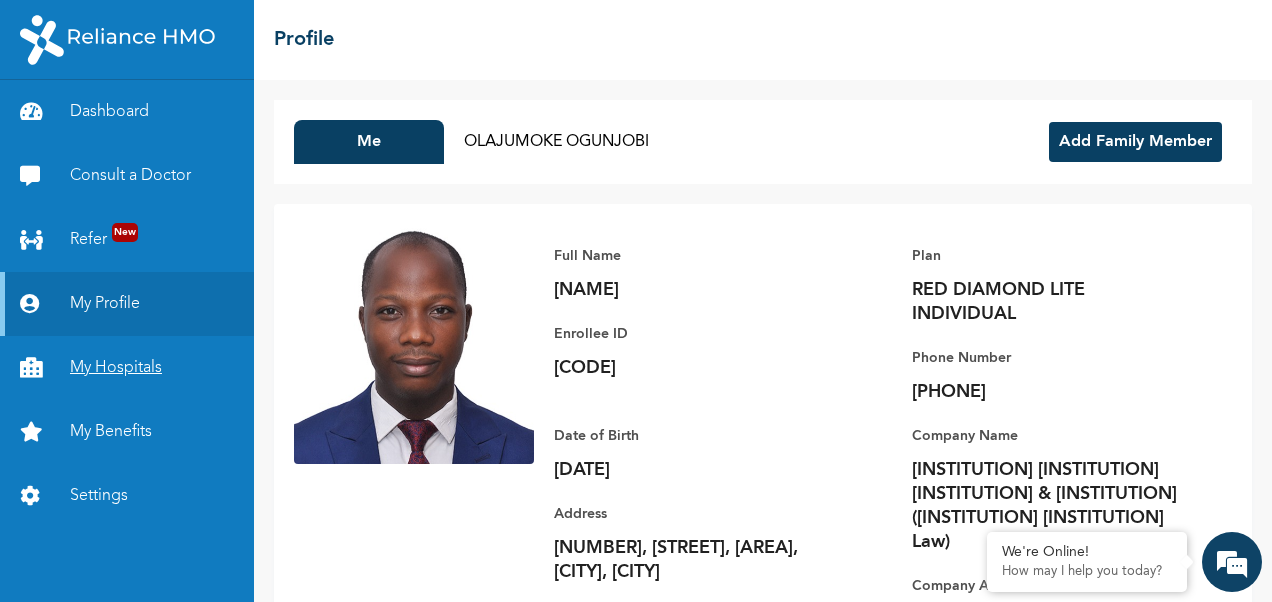 click on "My Hospitals" at bounding box center (127, 368) 